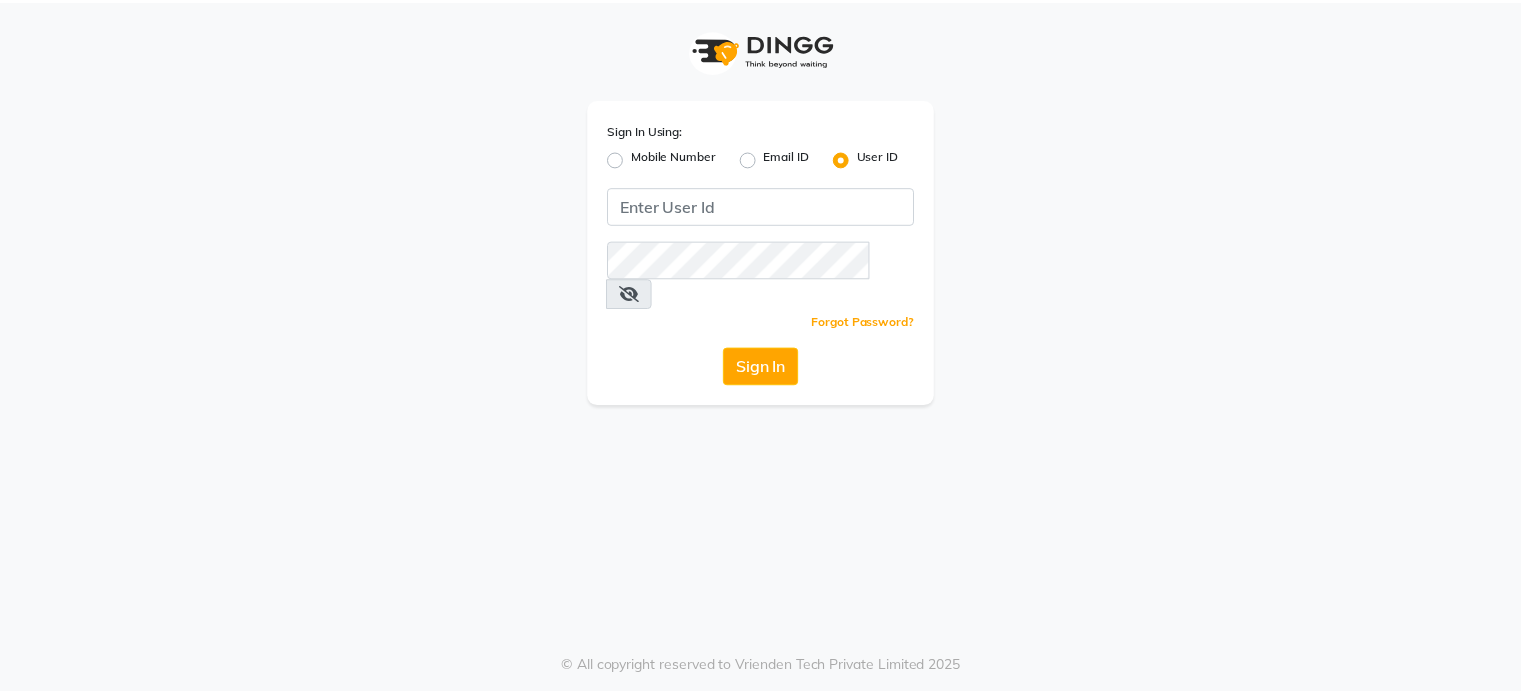 scroll, scrollTop: 0, scrollLeft: 0, axis: both 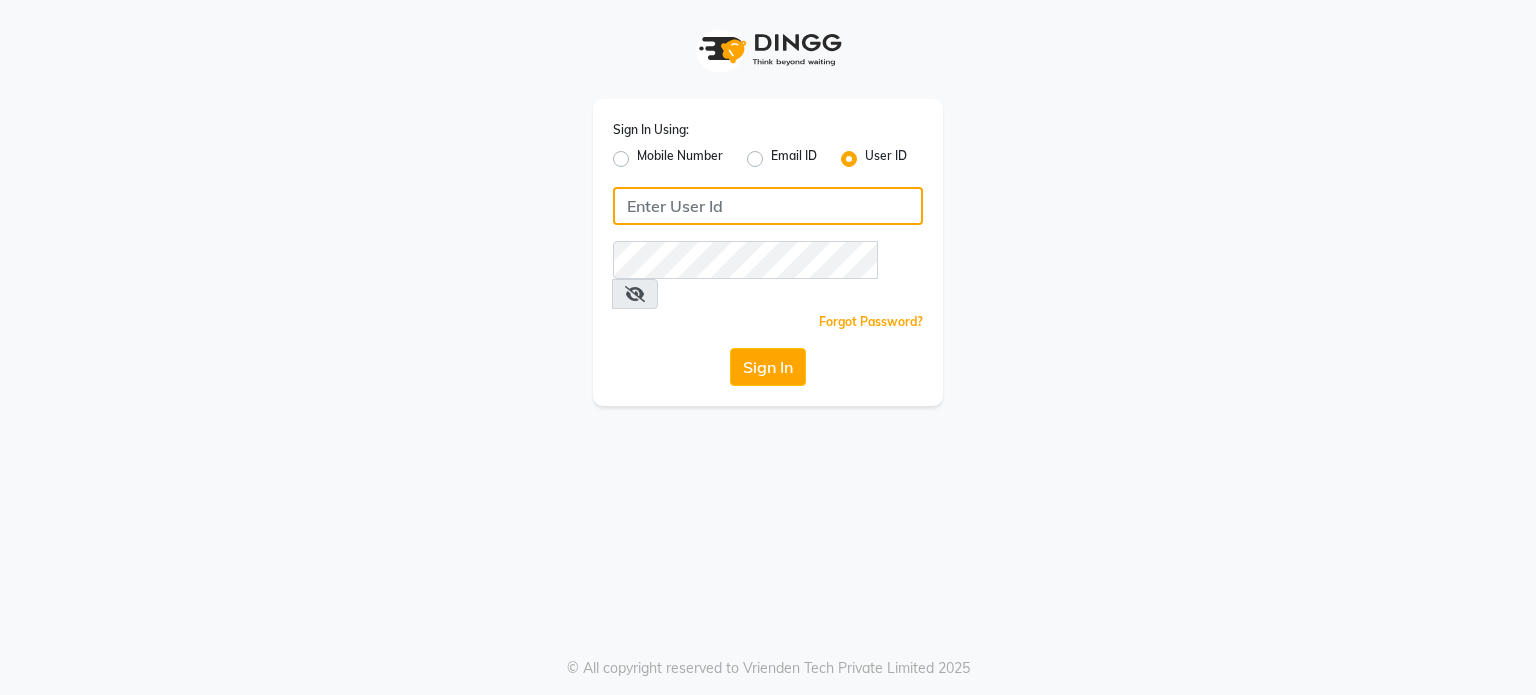 click 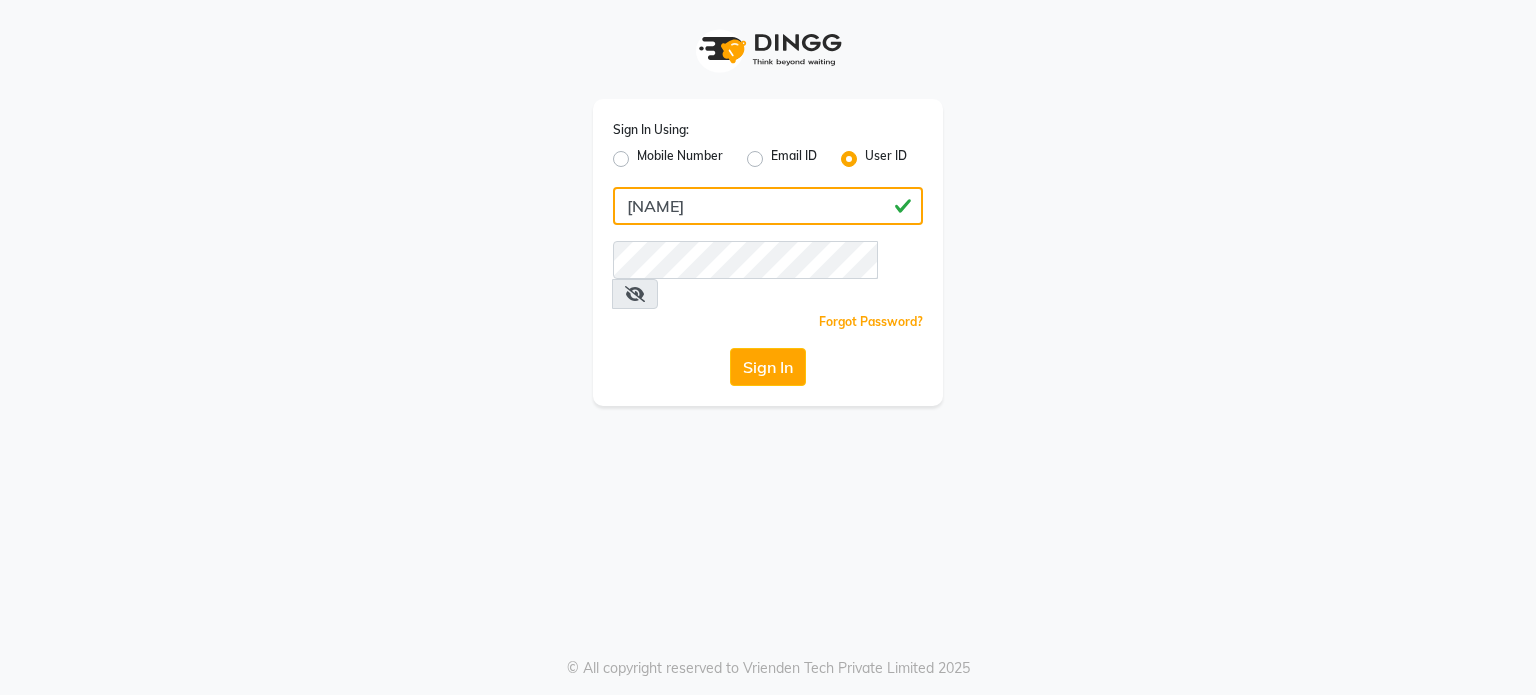 type on "[NAME]" 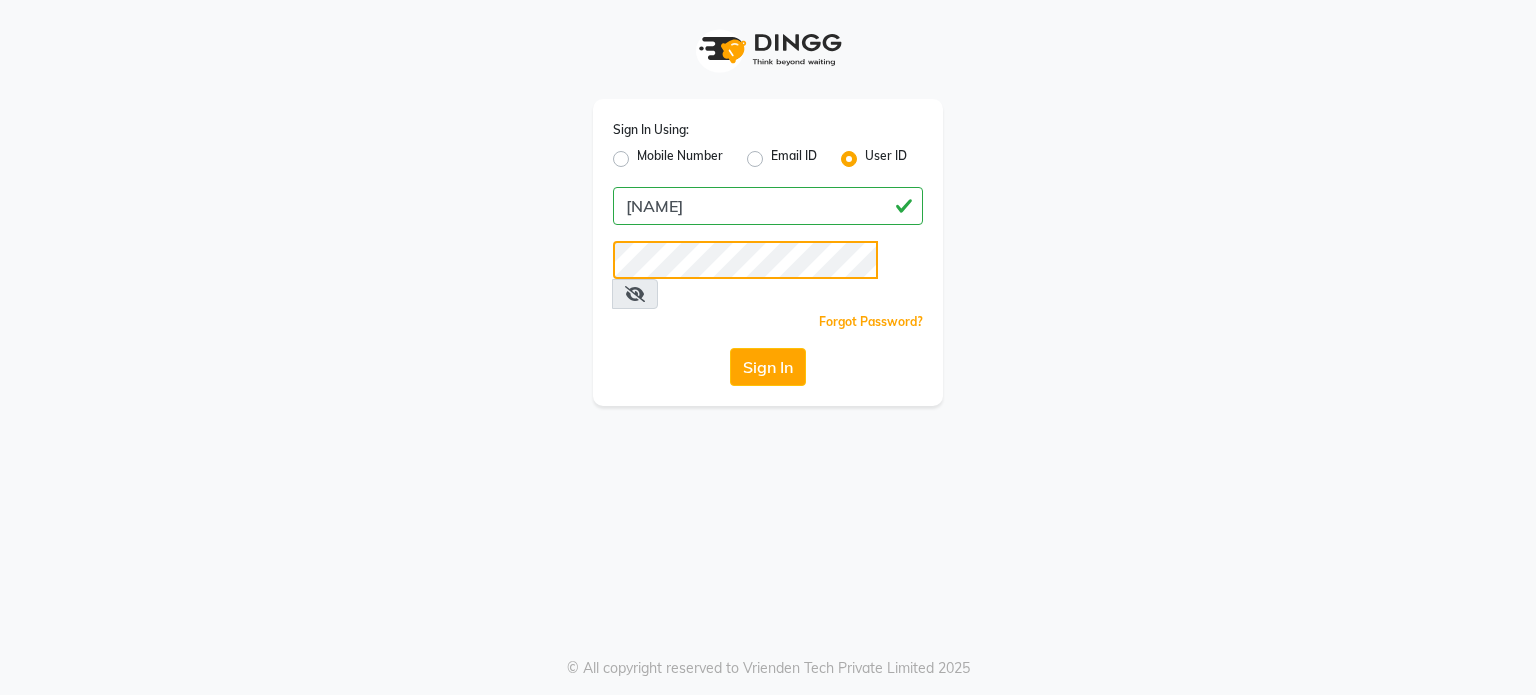 click on "Sign In" 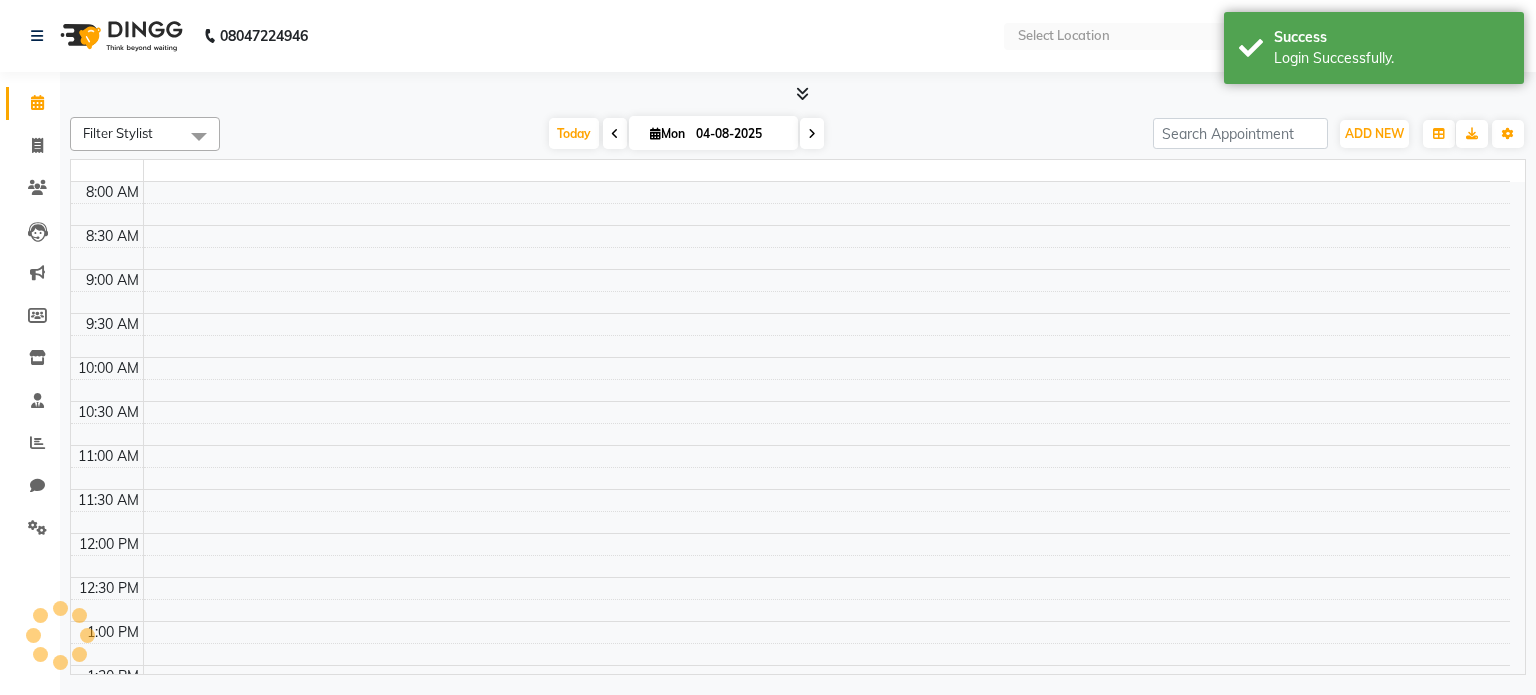 select on "en" 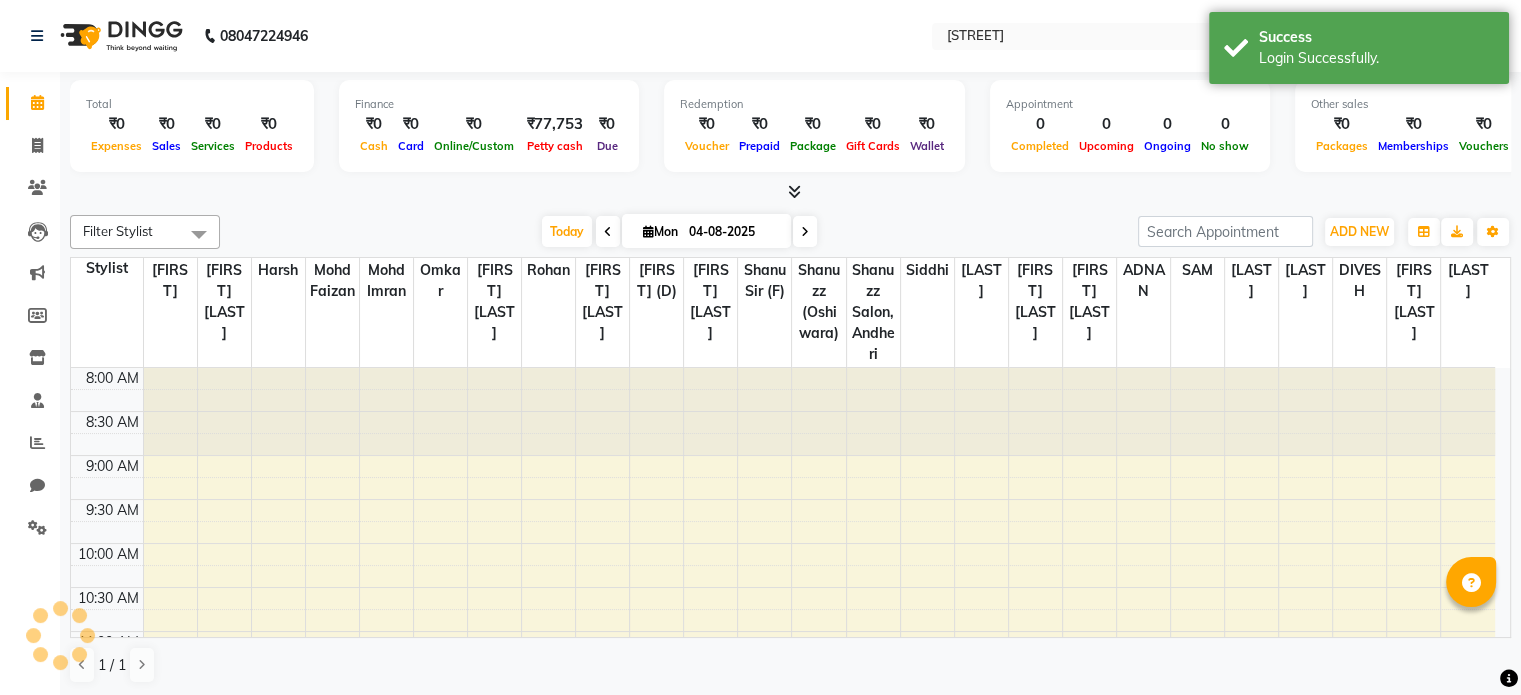 scroll, scrollTop: 524, scrollLeft: 0, axis: vertical 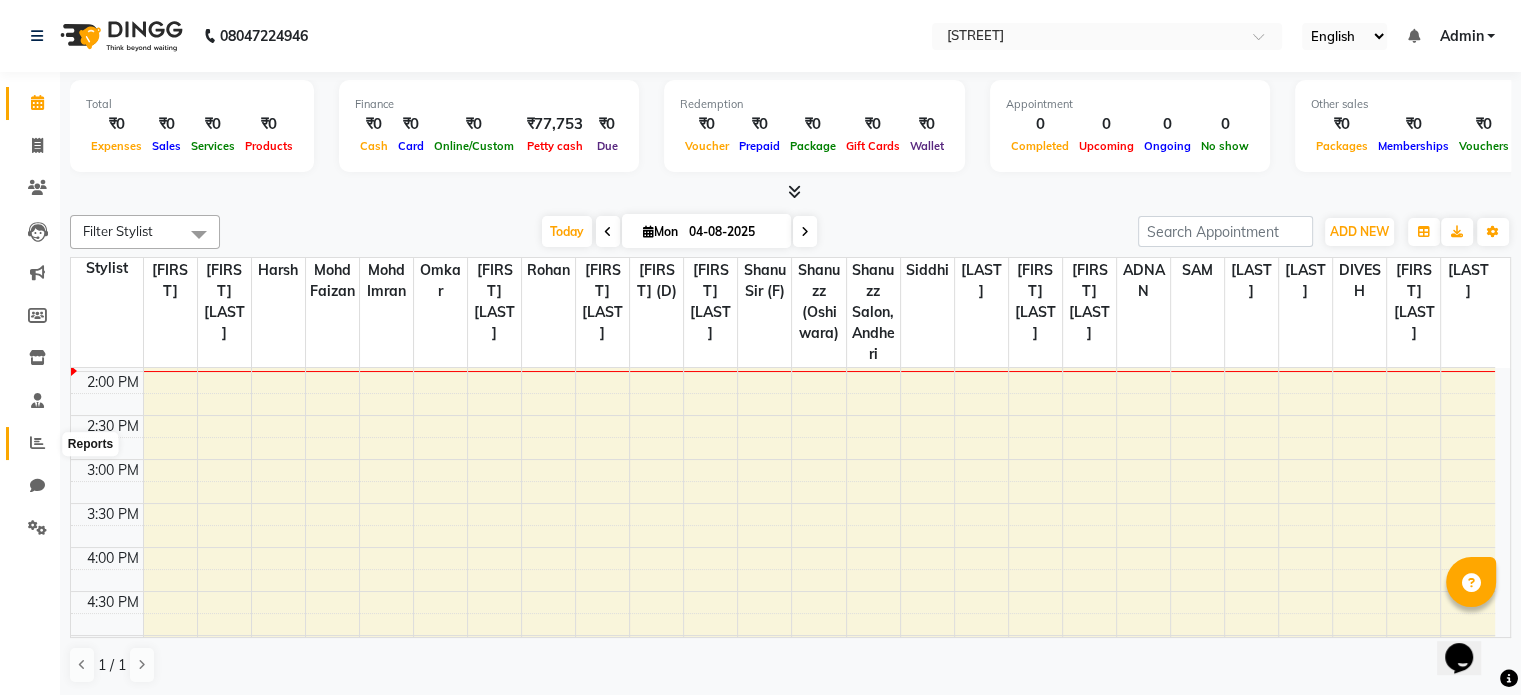 click 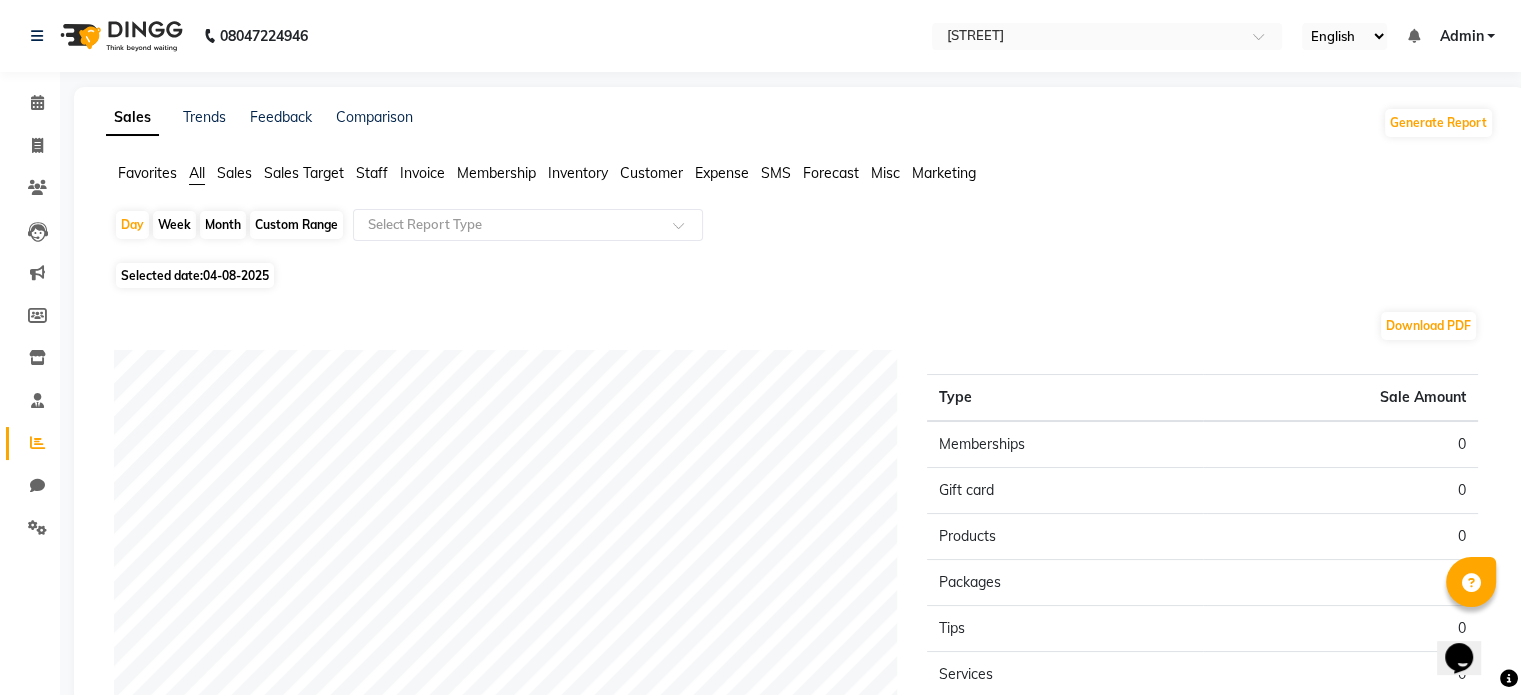 click on "Selected date:  04-08-2025" 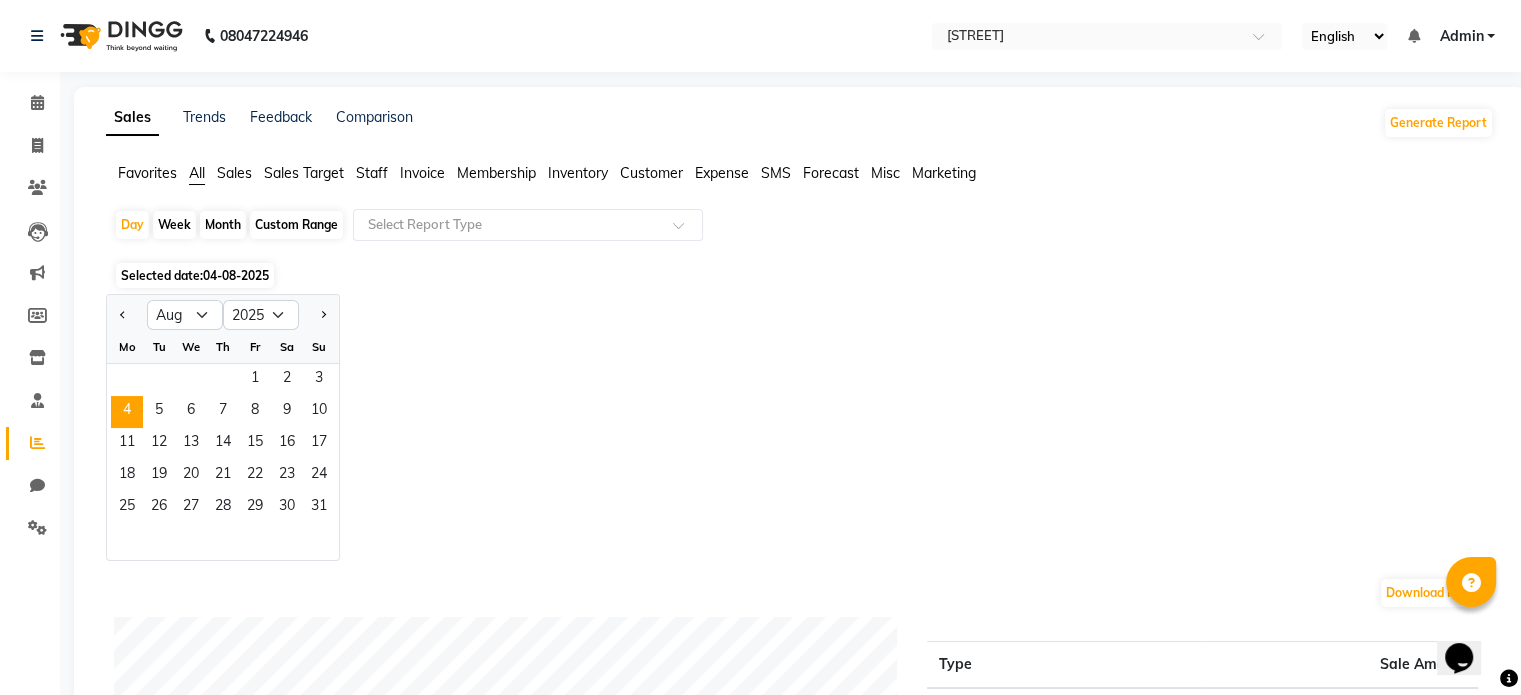 click 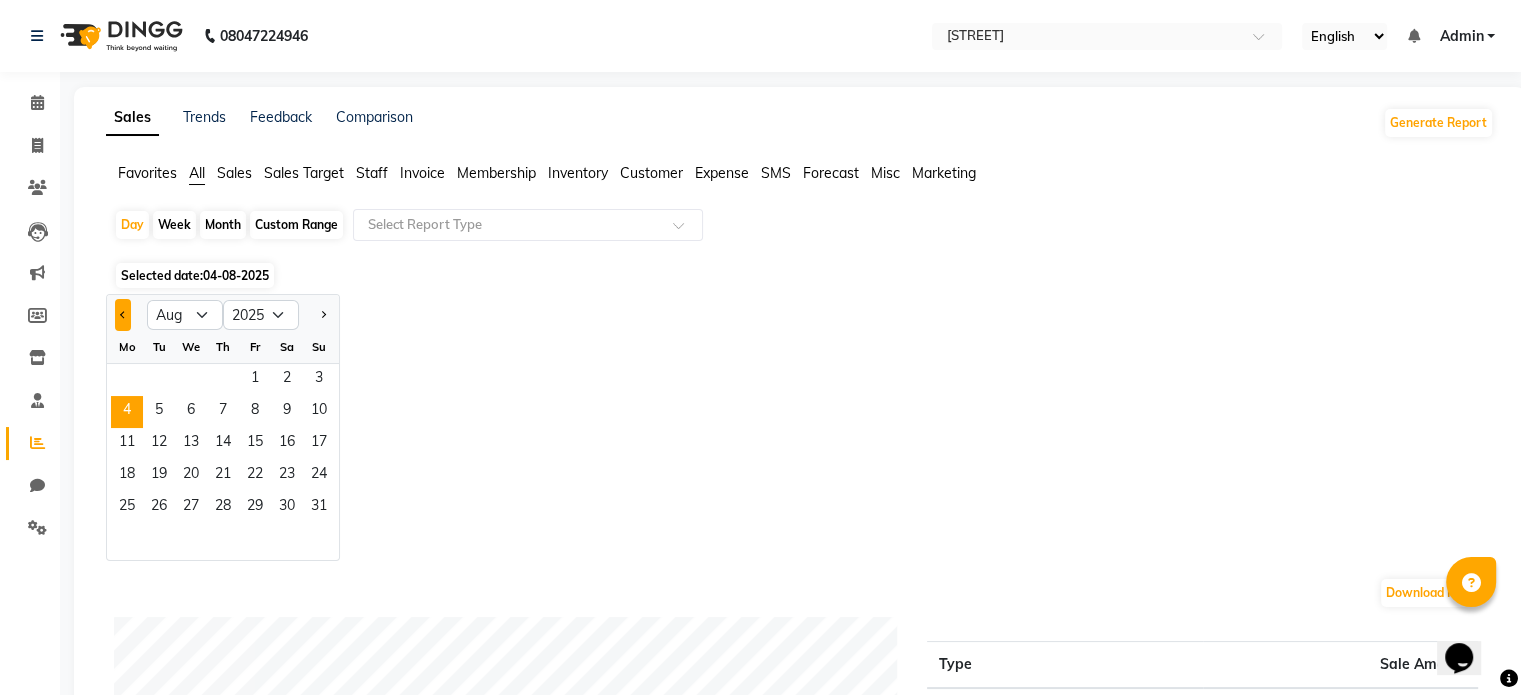 click 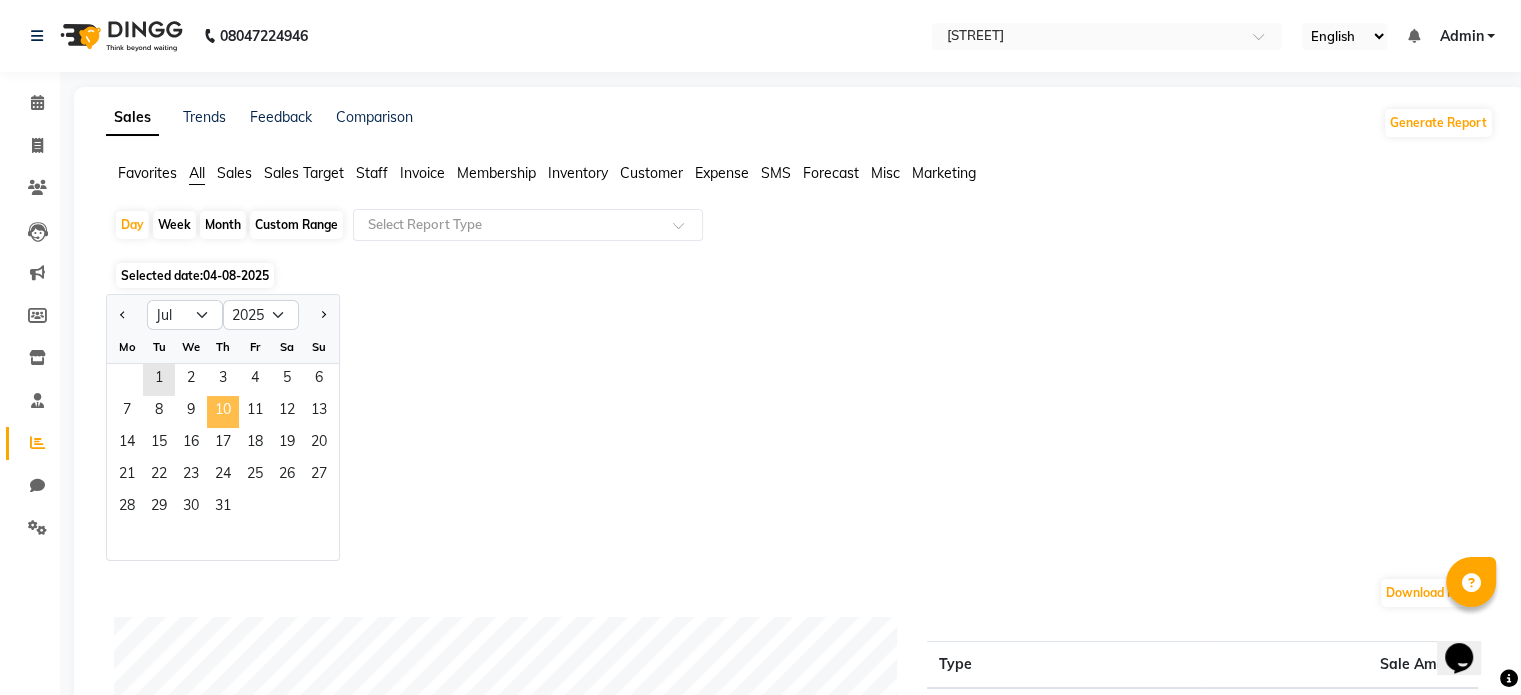 click on "10" 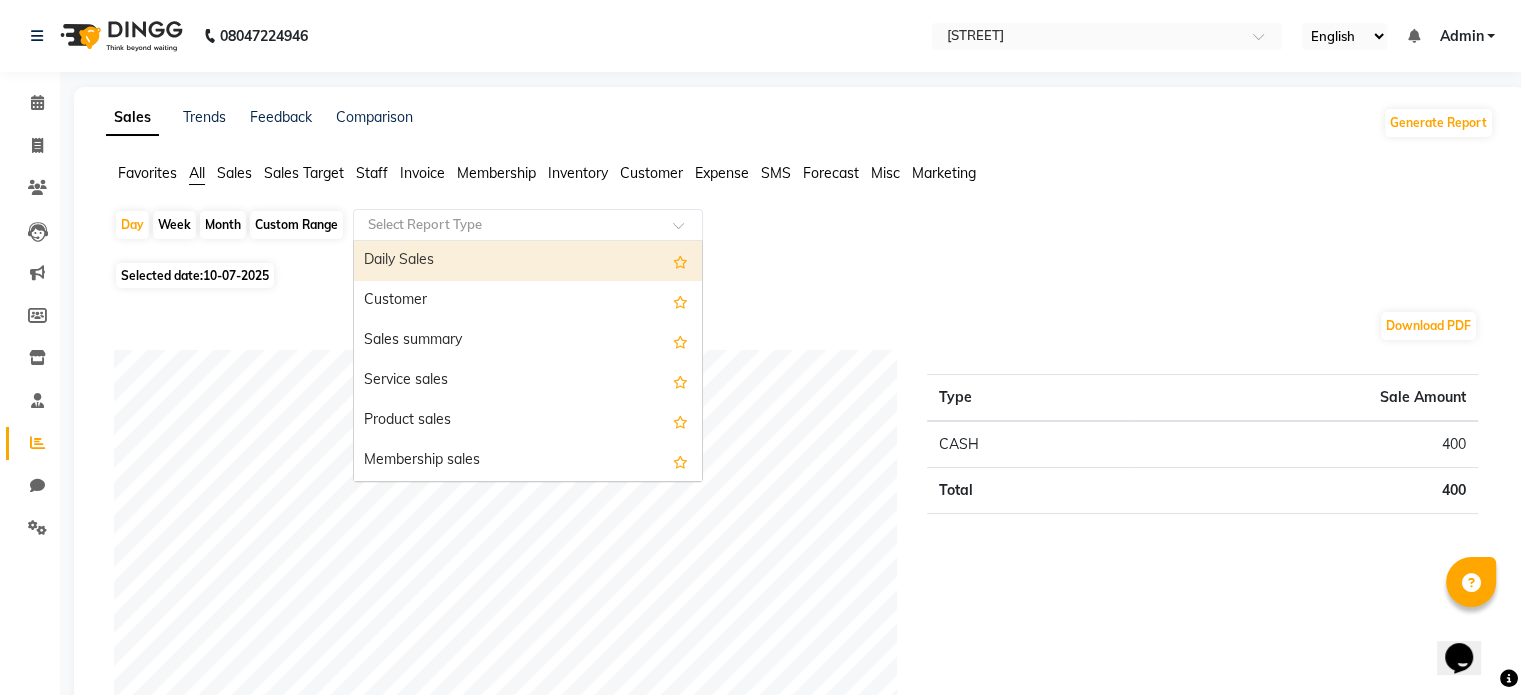 click 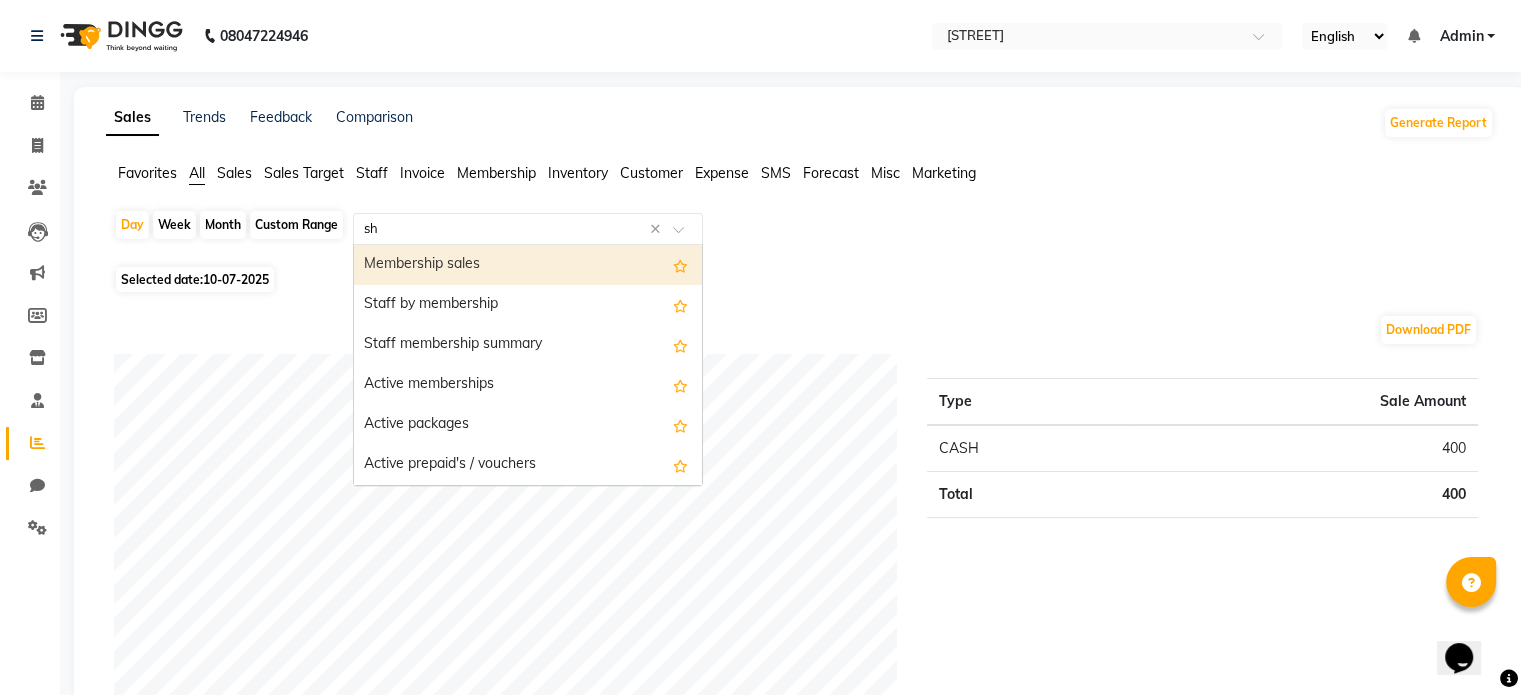 type on "s" 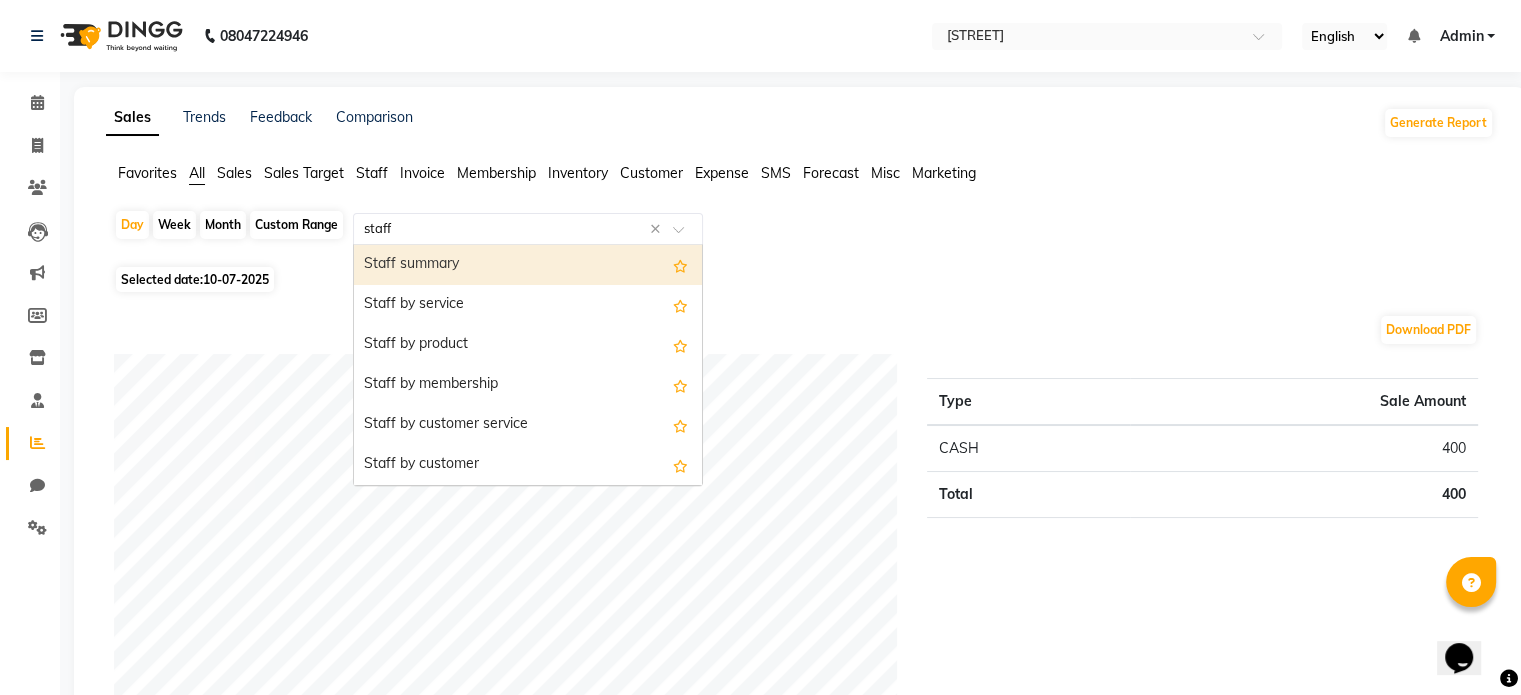type on "staff" 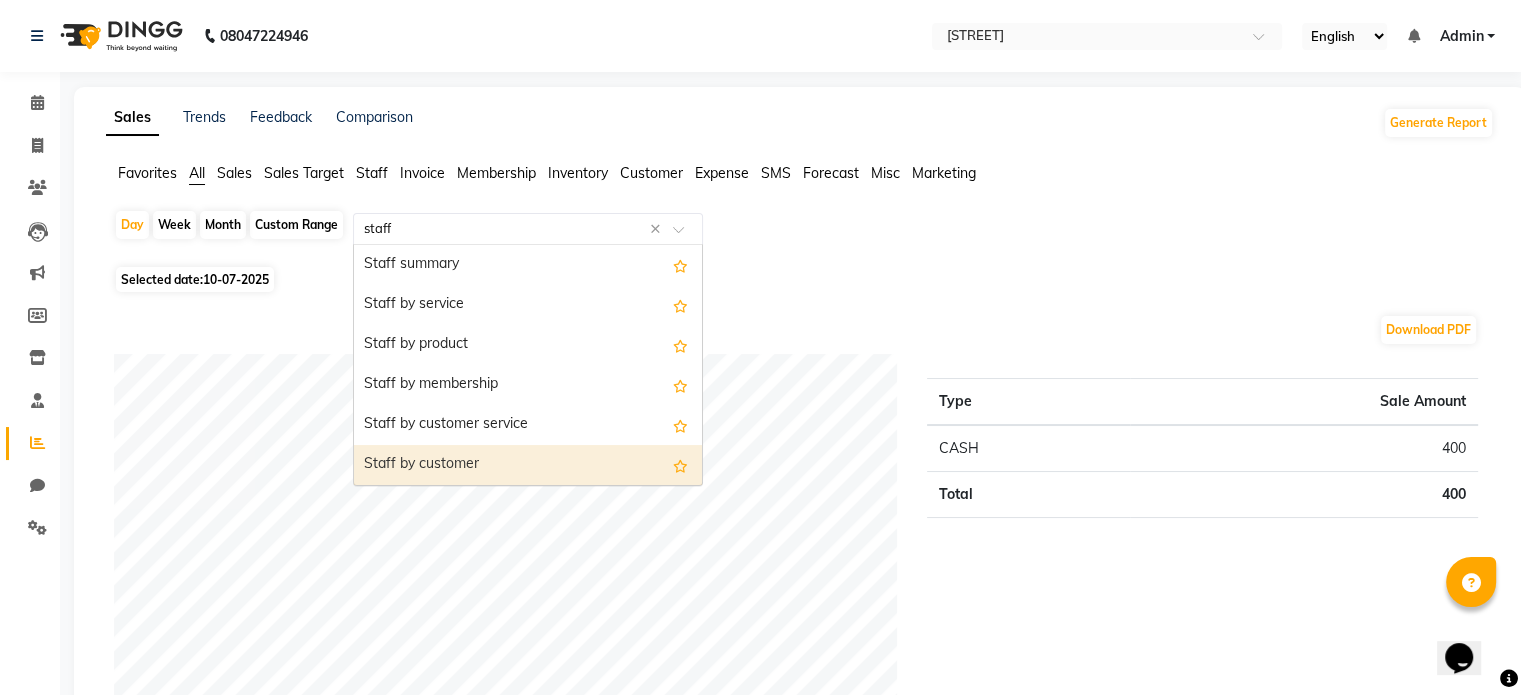 click on "Staff by customer" at bounding box center (528, 465) 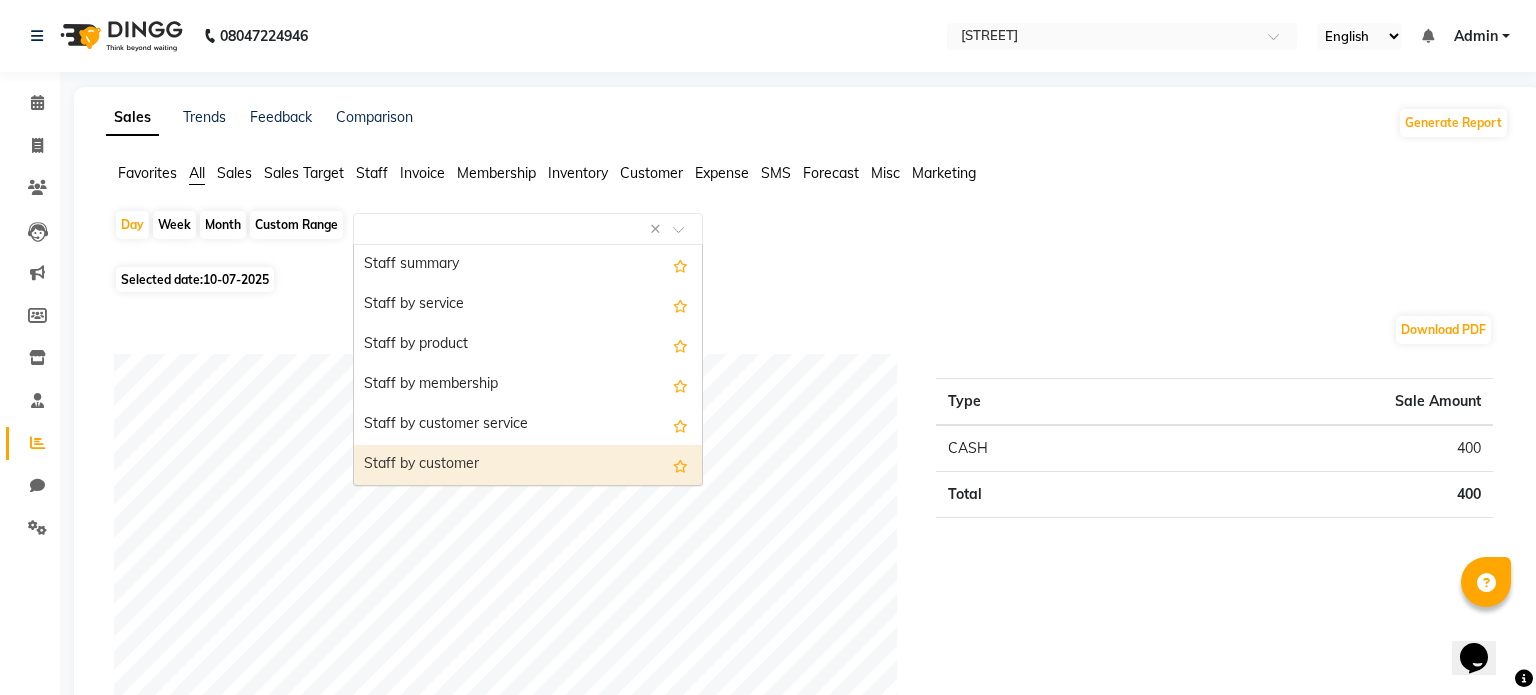 select on "full_report" 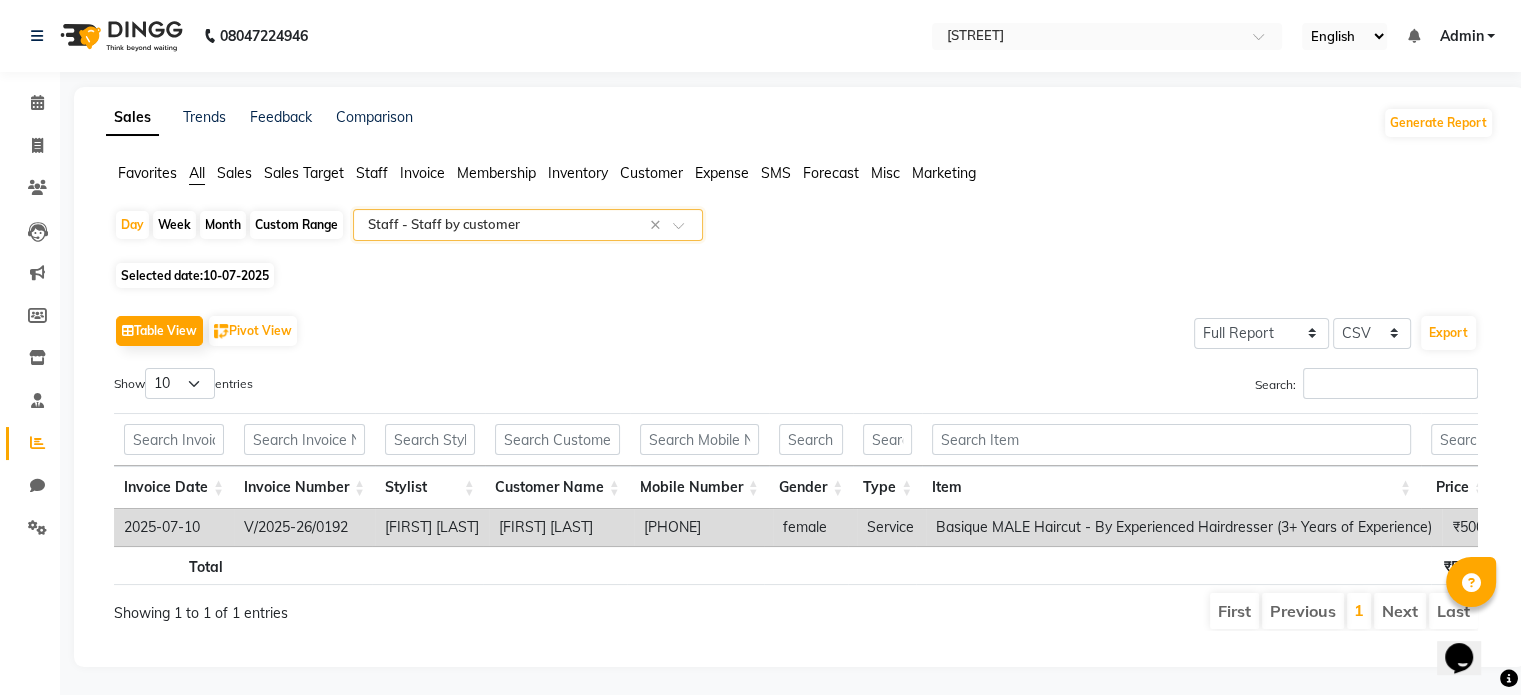 scroll, scrollTop: 30, scrollLeft: 0, axis: vertical 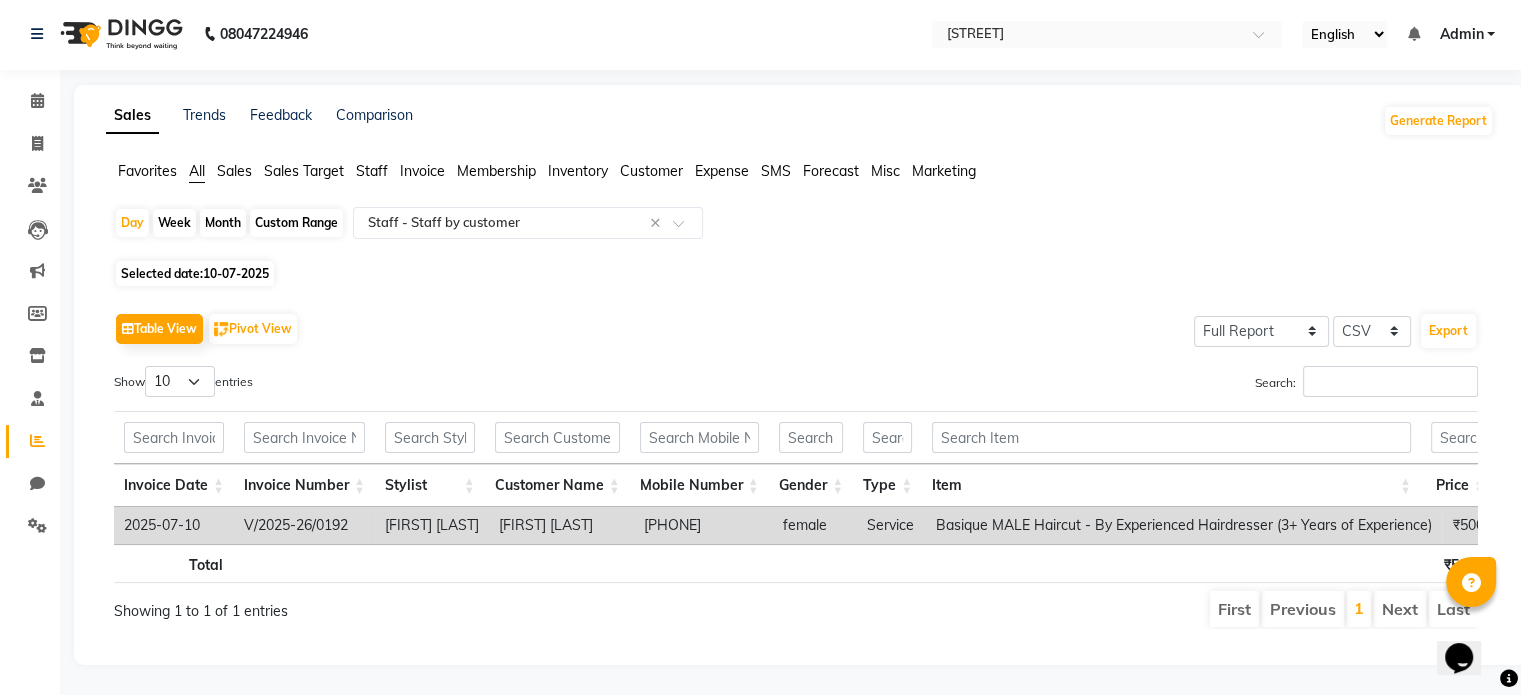 click on "Month" 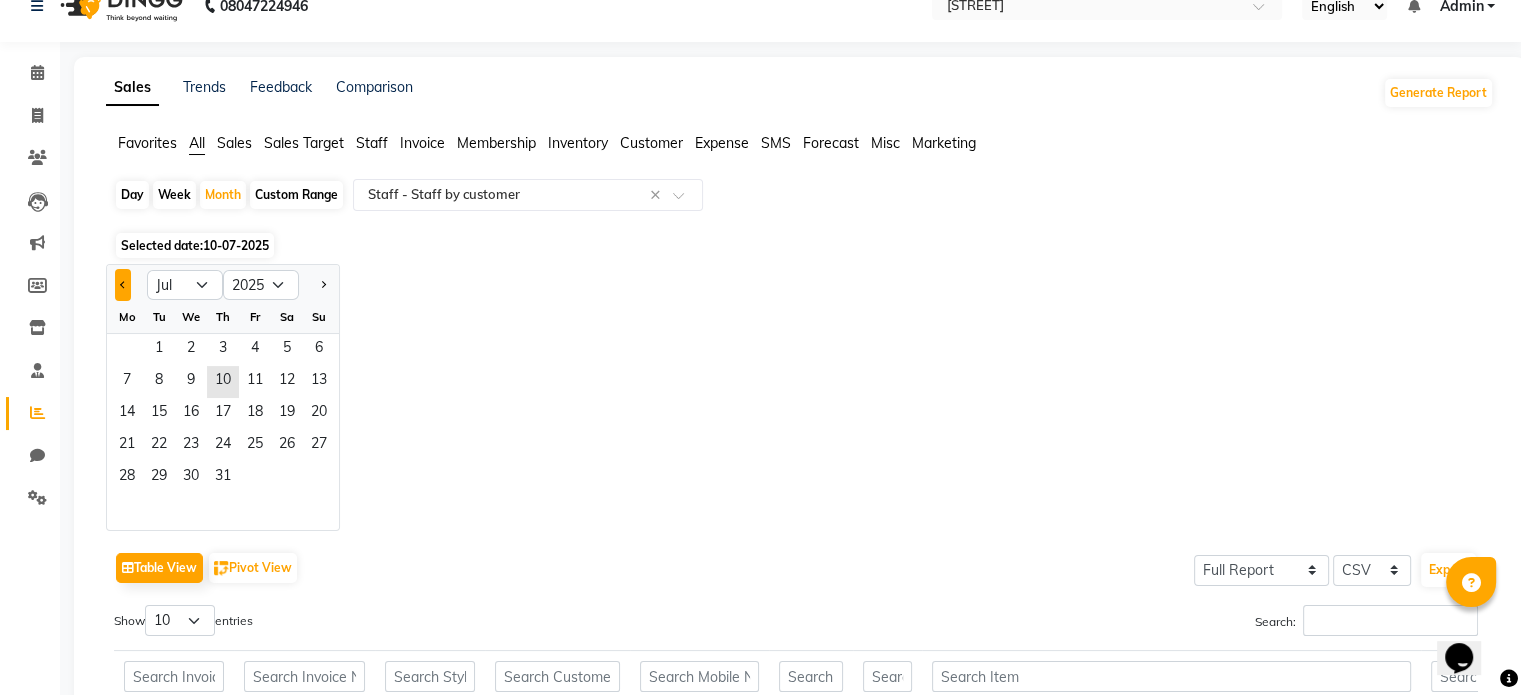 click 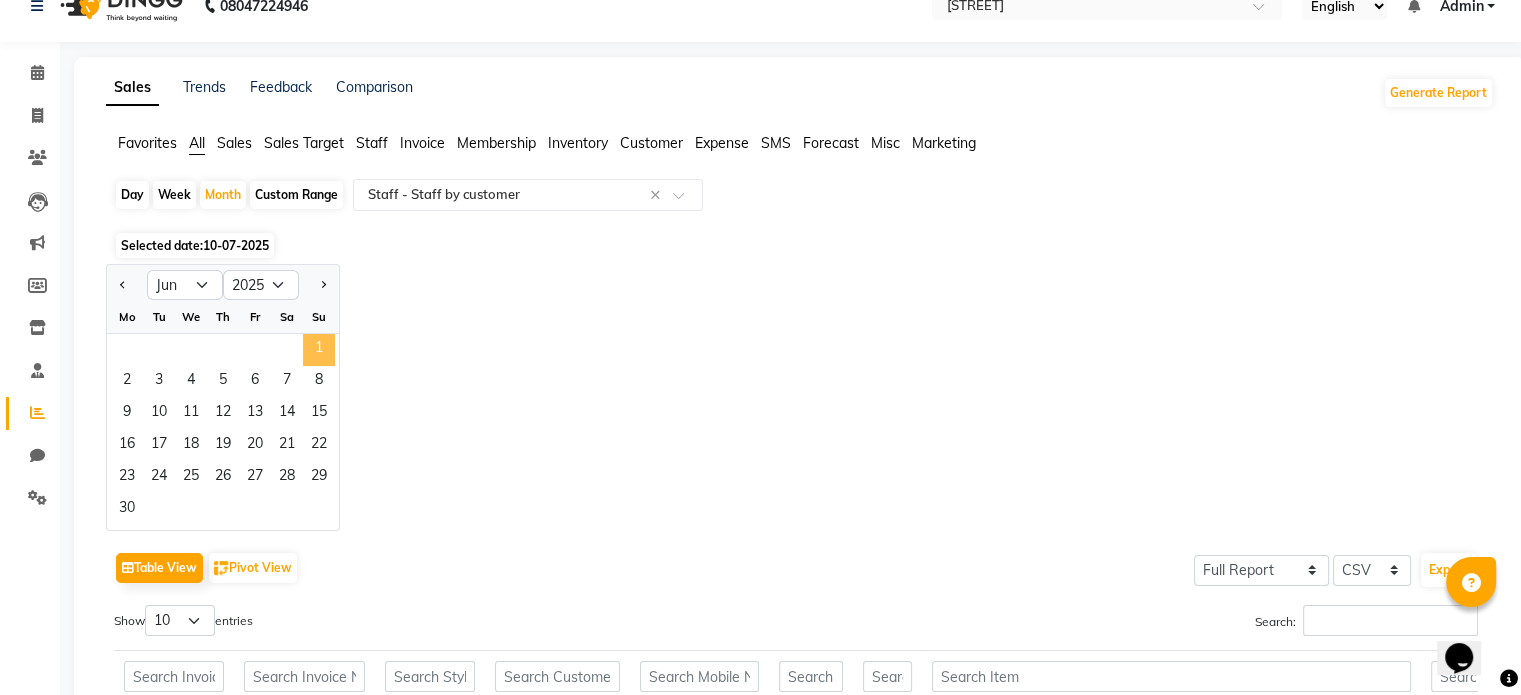 click on "1" 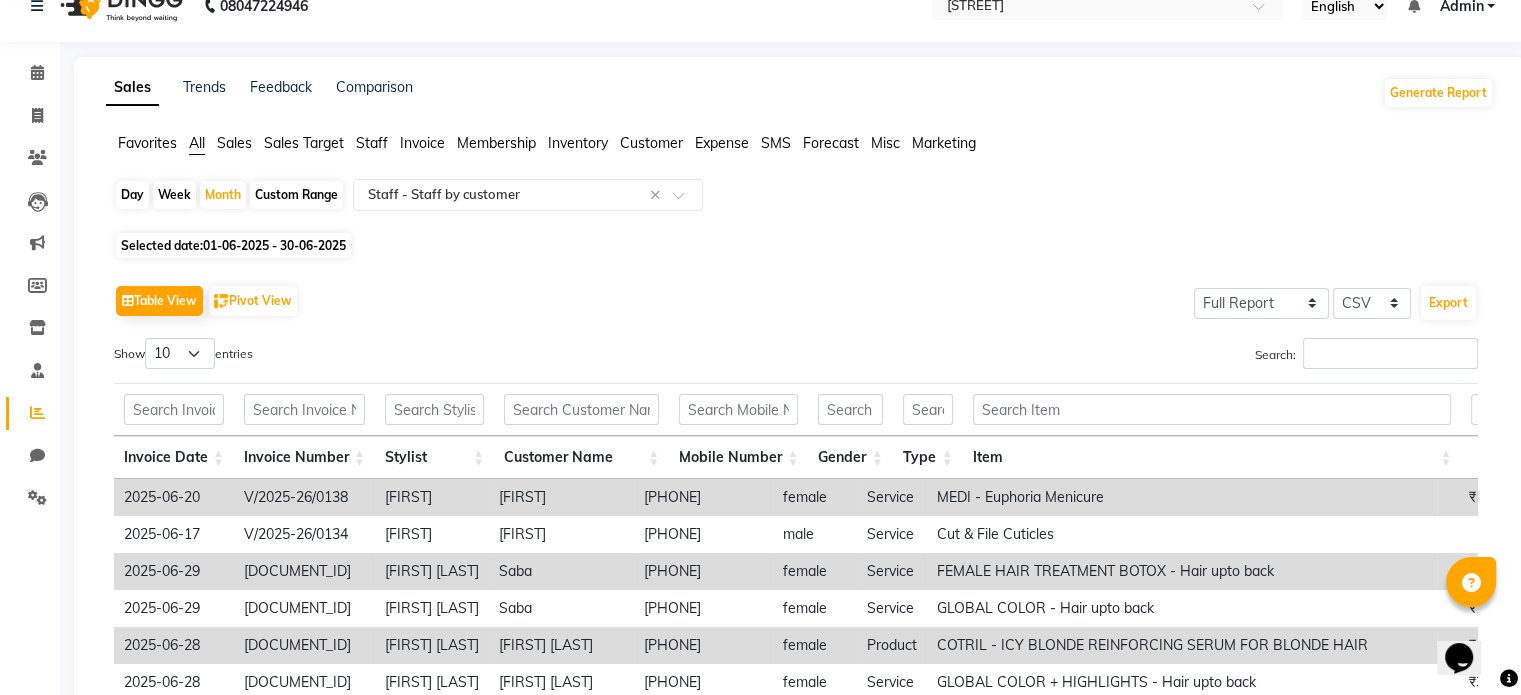 scroll, scrollTop: 0, scrollLeft: 0, axis: both 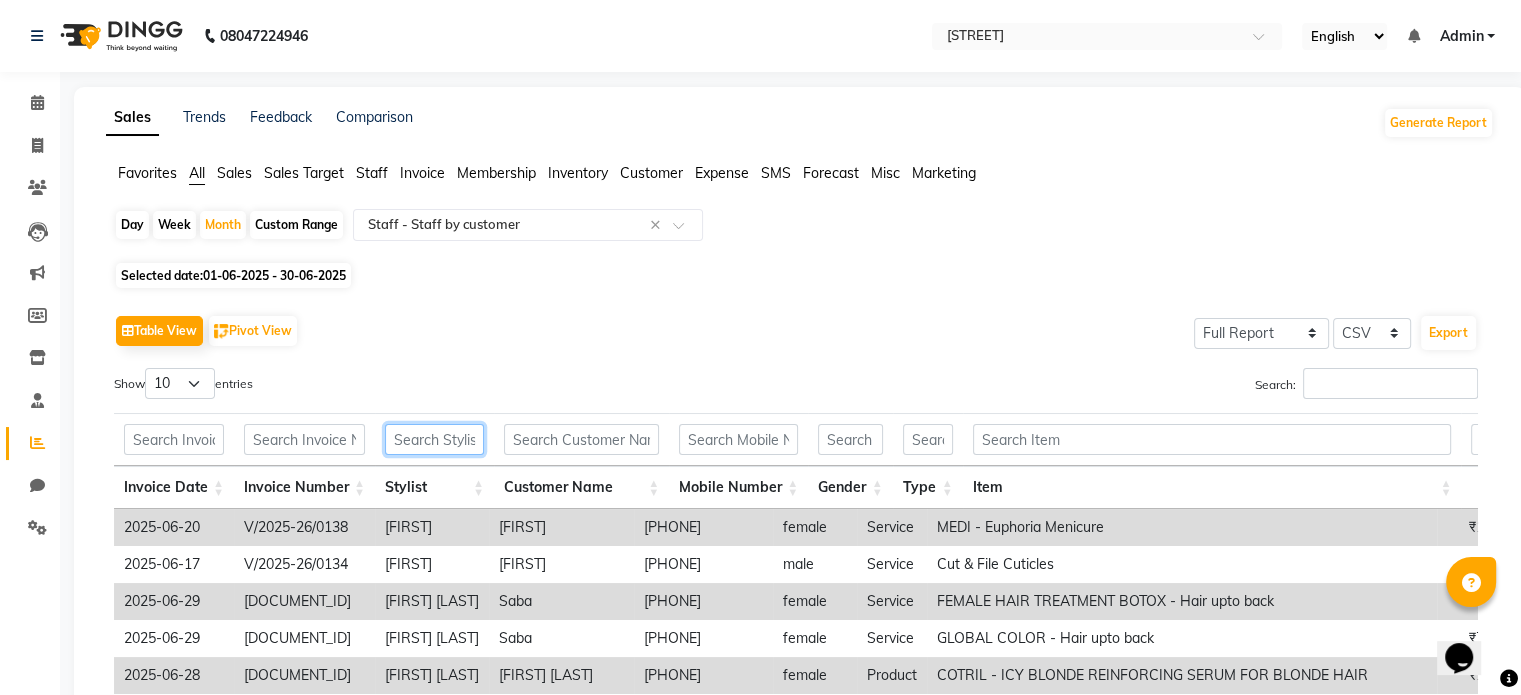 click at bounding box center [434, 439] 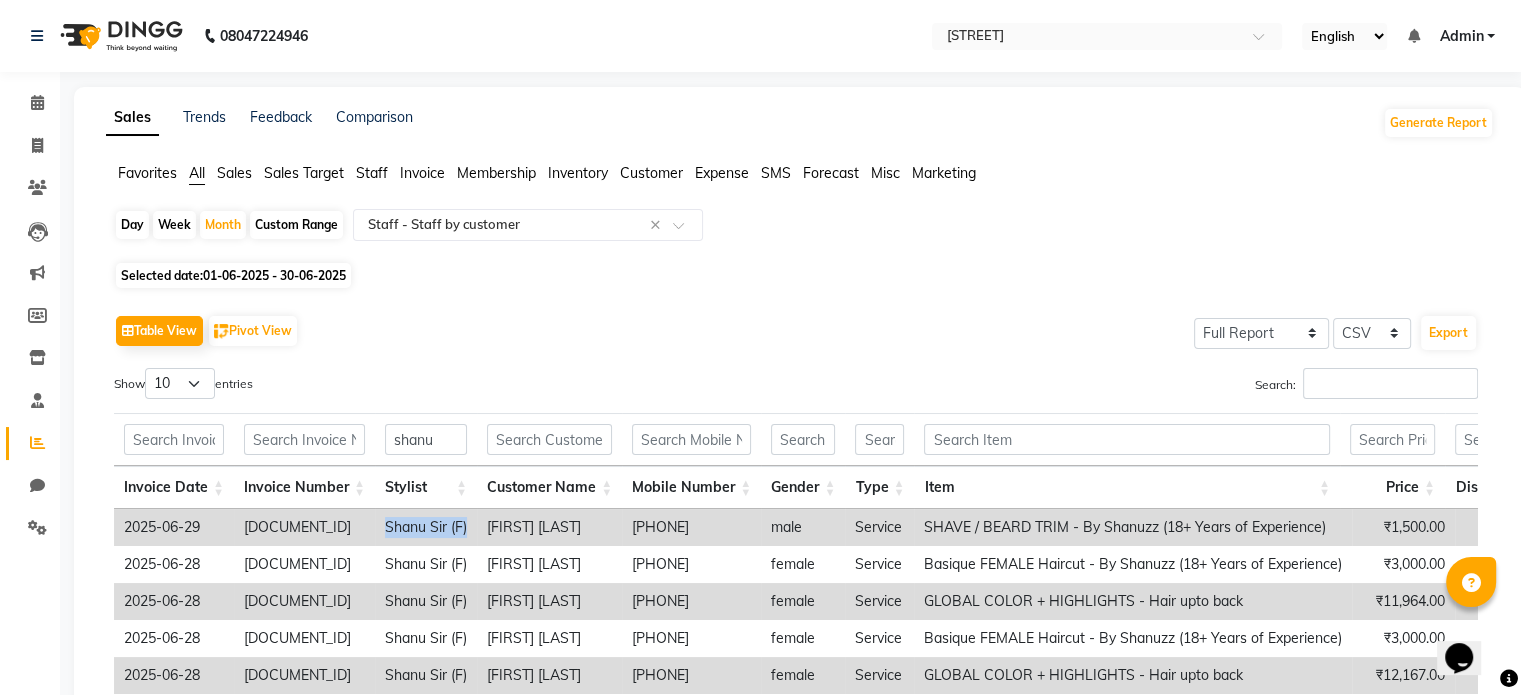 drag, startPoint x: 385, startPoint y: 527, endPoint x: 463, endPoint y: 523, distance: 78.10249 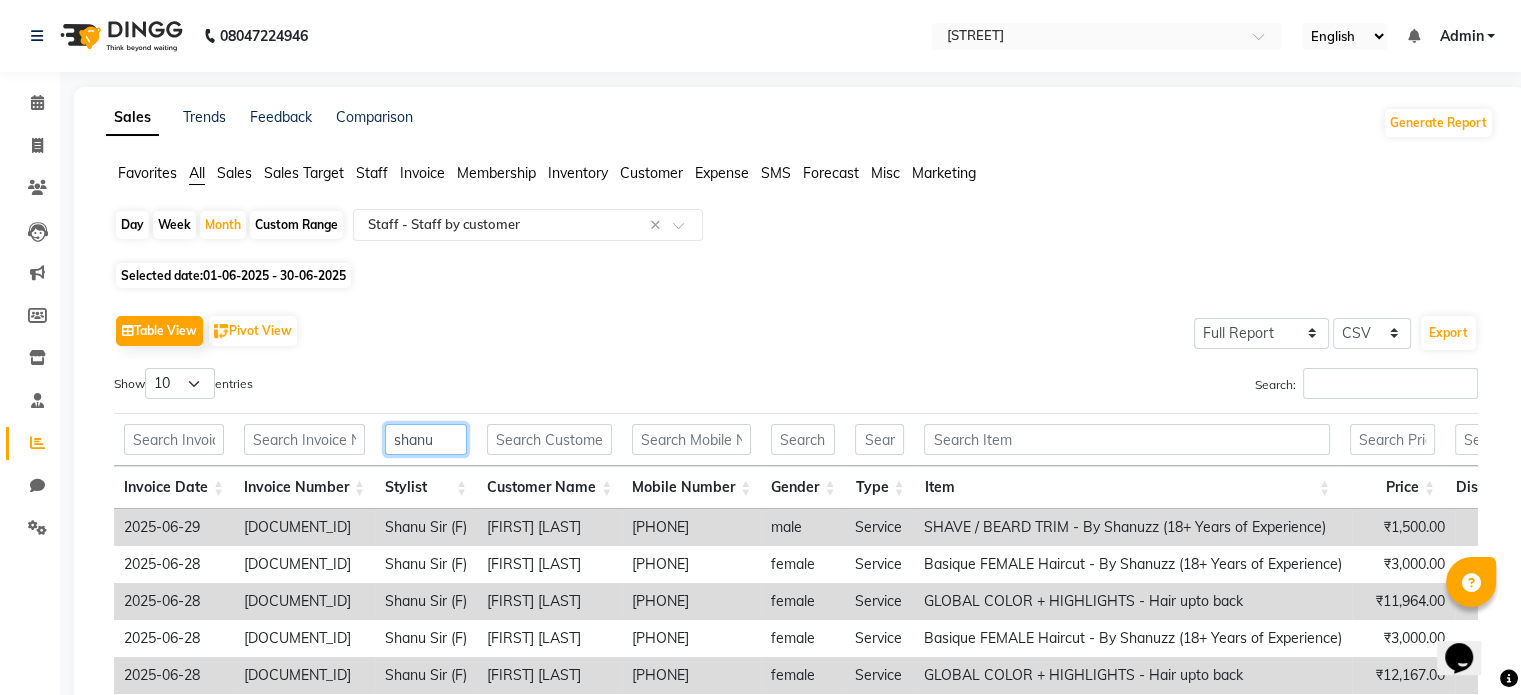 click on "shanu" at bounding box center [426, 439] 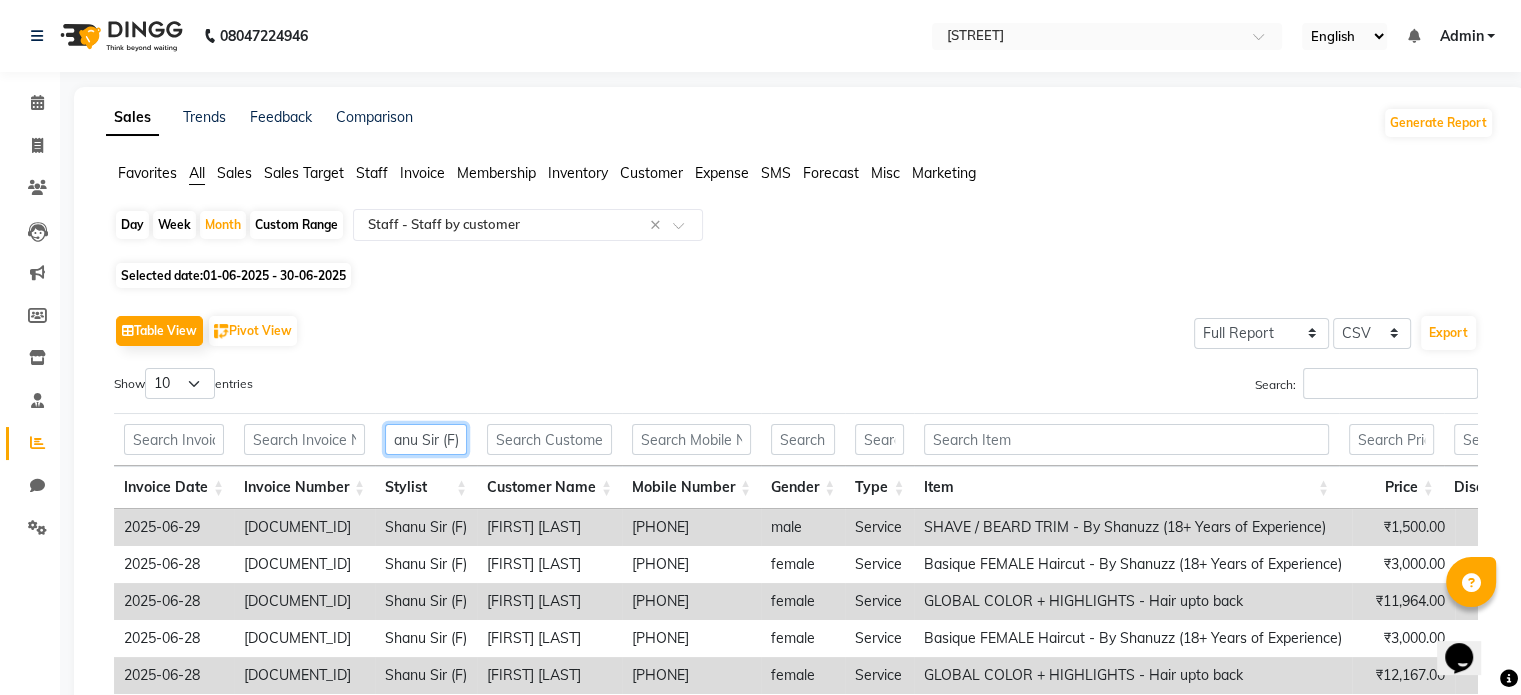 scroll, scrollTop: 0, scrollLeft: 16, axis: horizontal 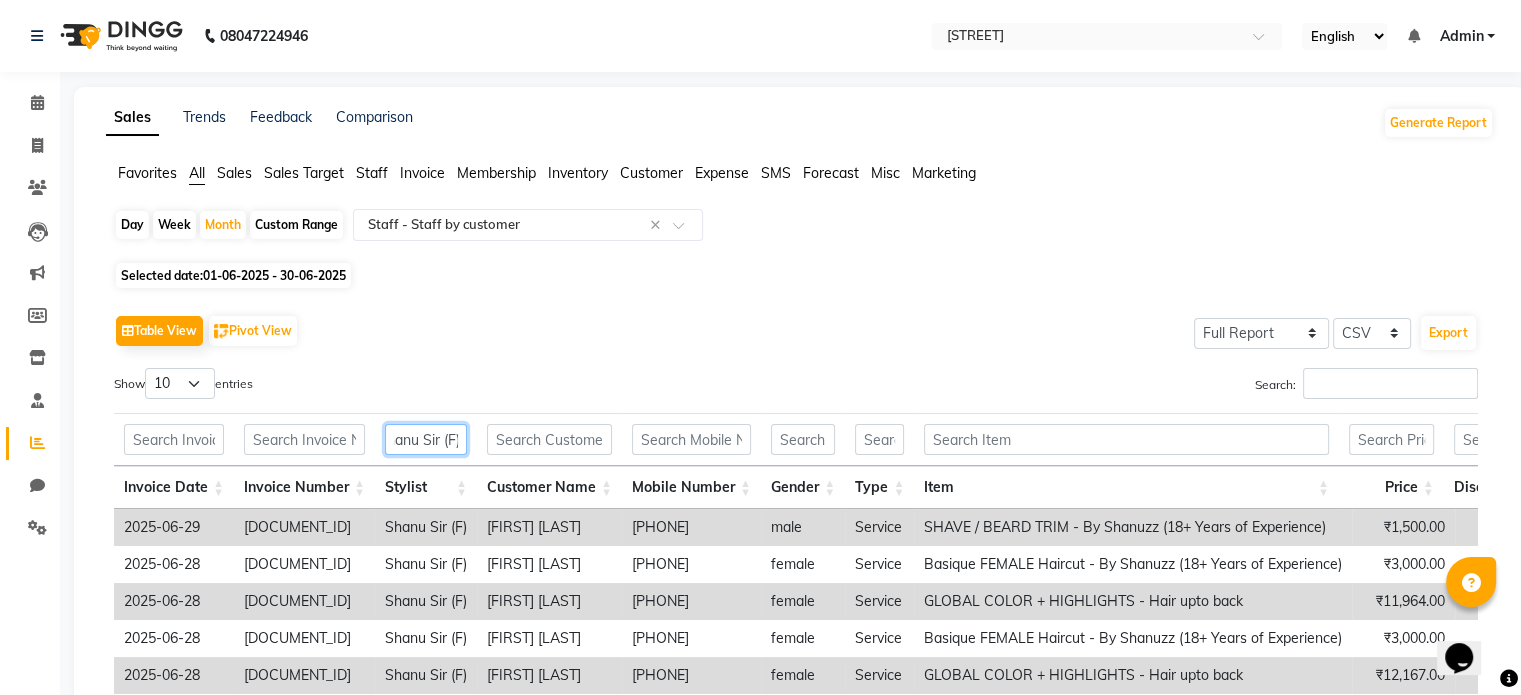 type on "Shanu Sir (F)" 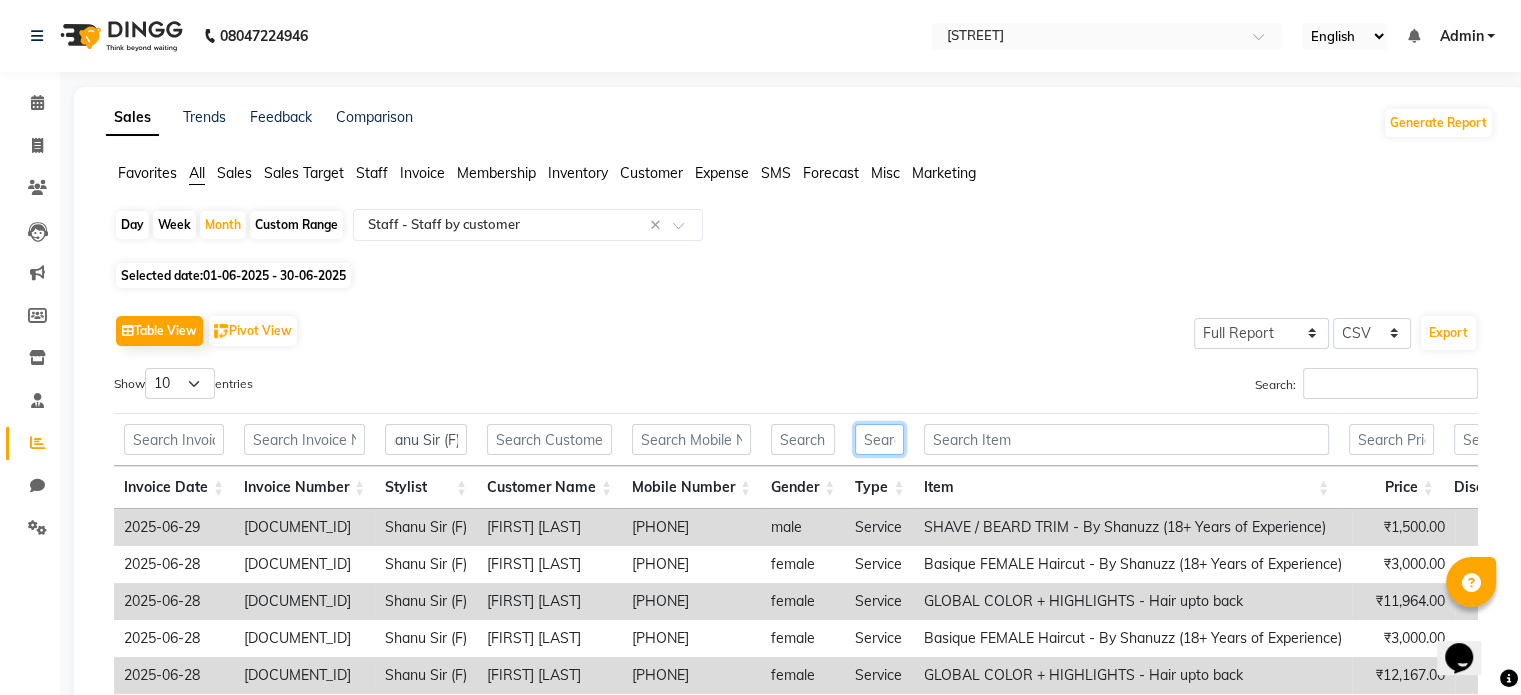 scroll, scrollTop: 0, scrollLeft: 0, axis: both 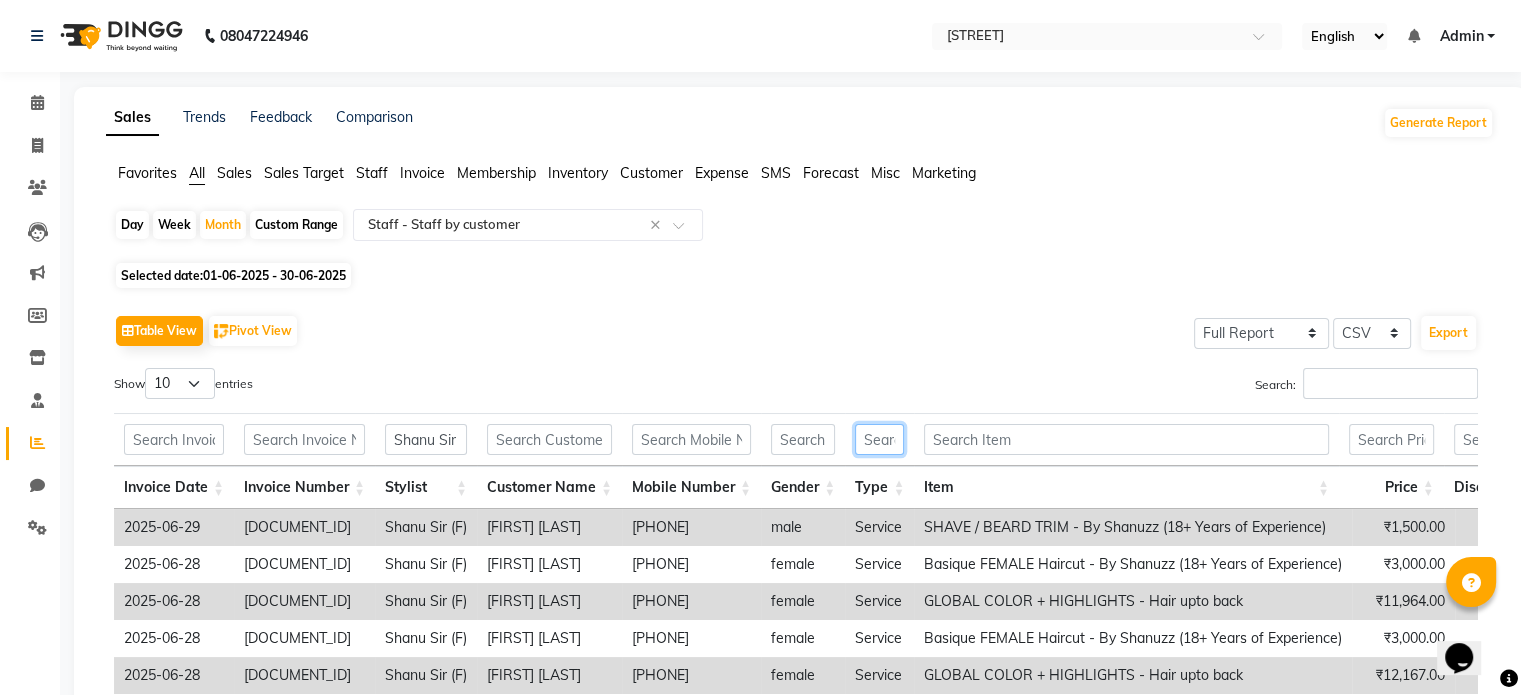 click at bounding box center (879, 439) 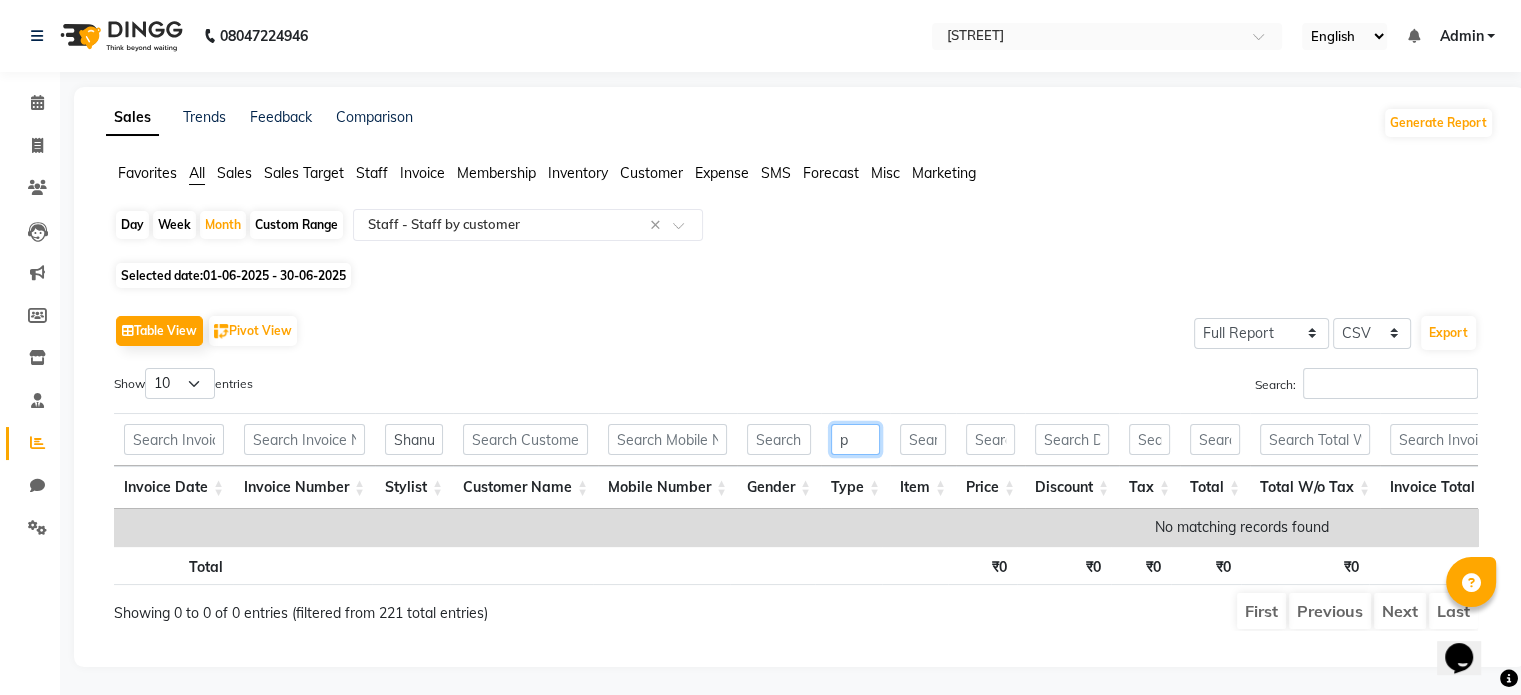 type 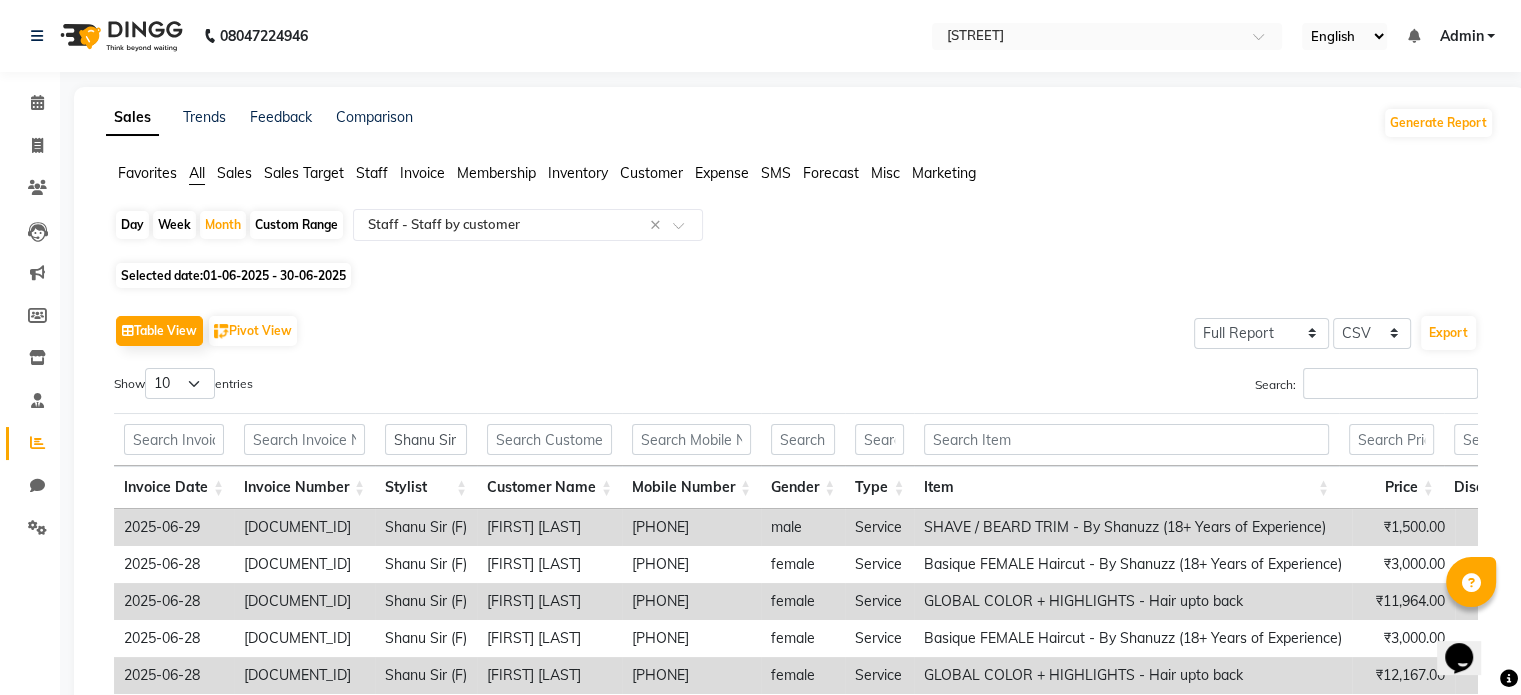 click on "Type" at bounding box center [879, 487] 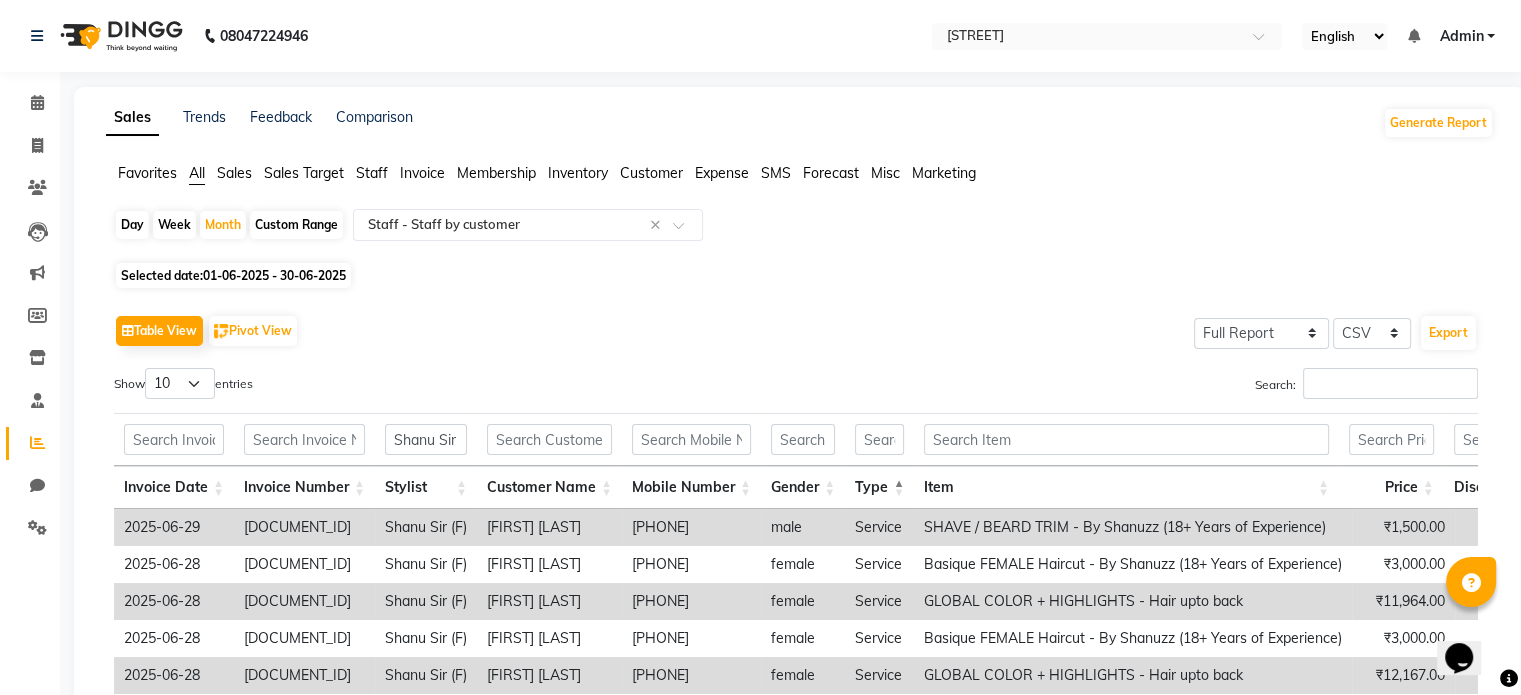 click on "Type" at bounding box center [879, 487] 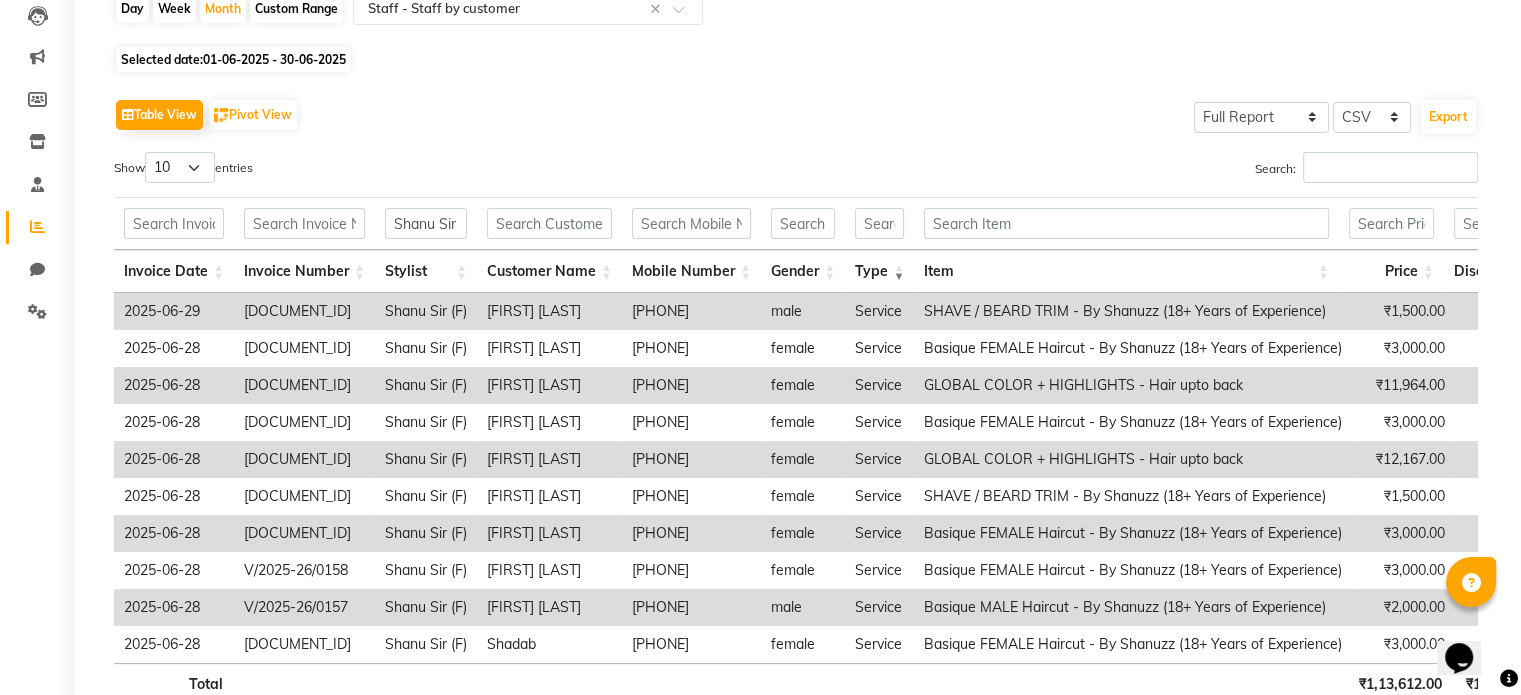 scroll, scrollTop: 216, scrollLeft: 0, axis: vertical 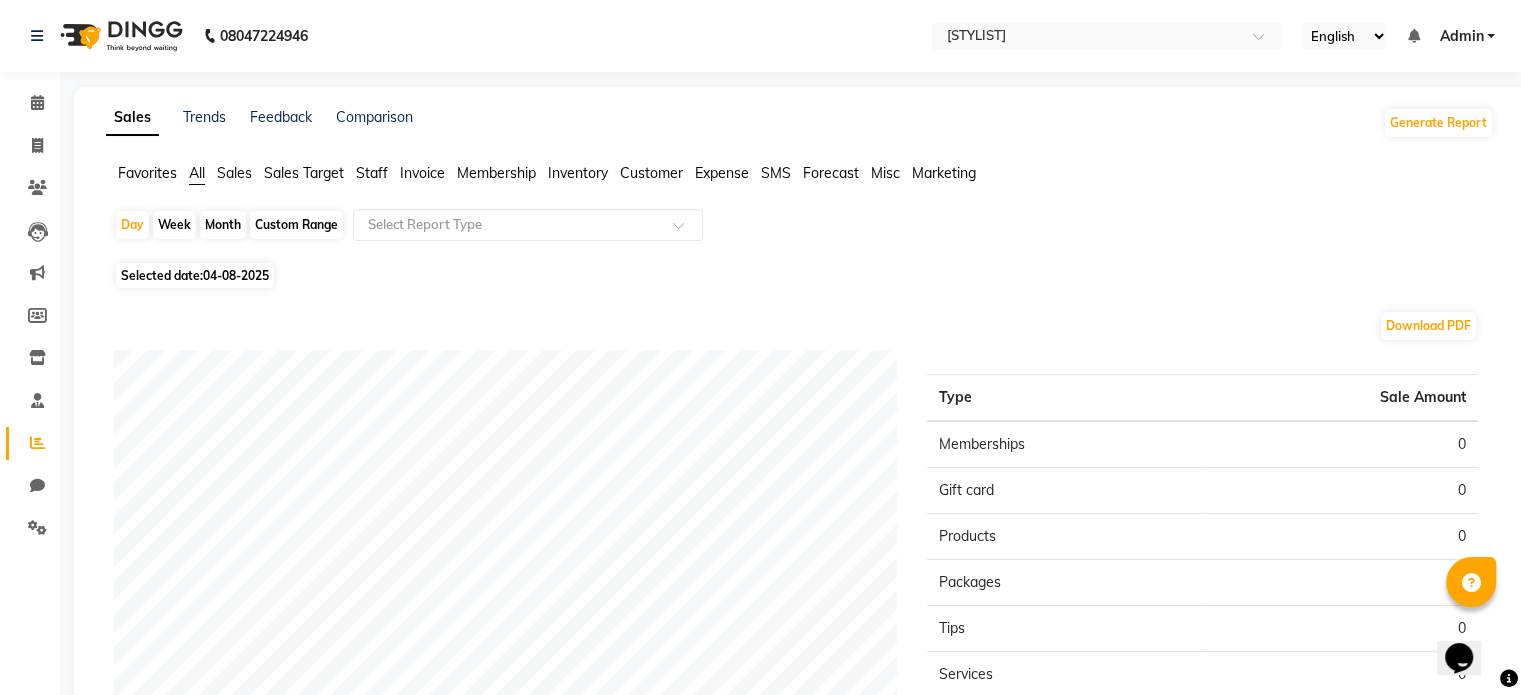 click on "04-08-2025" 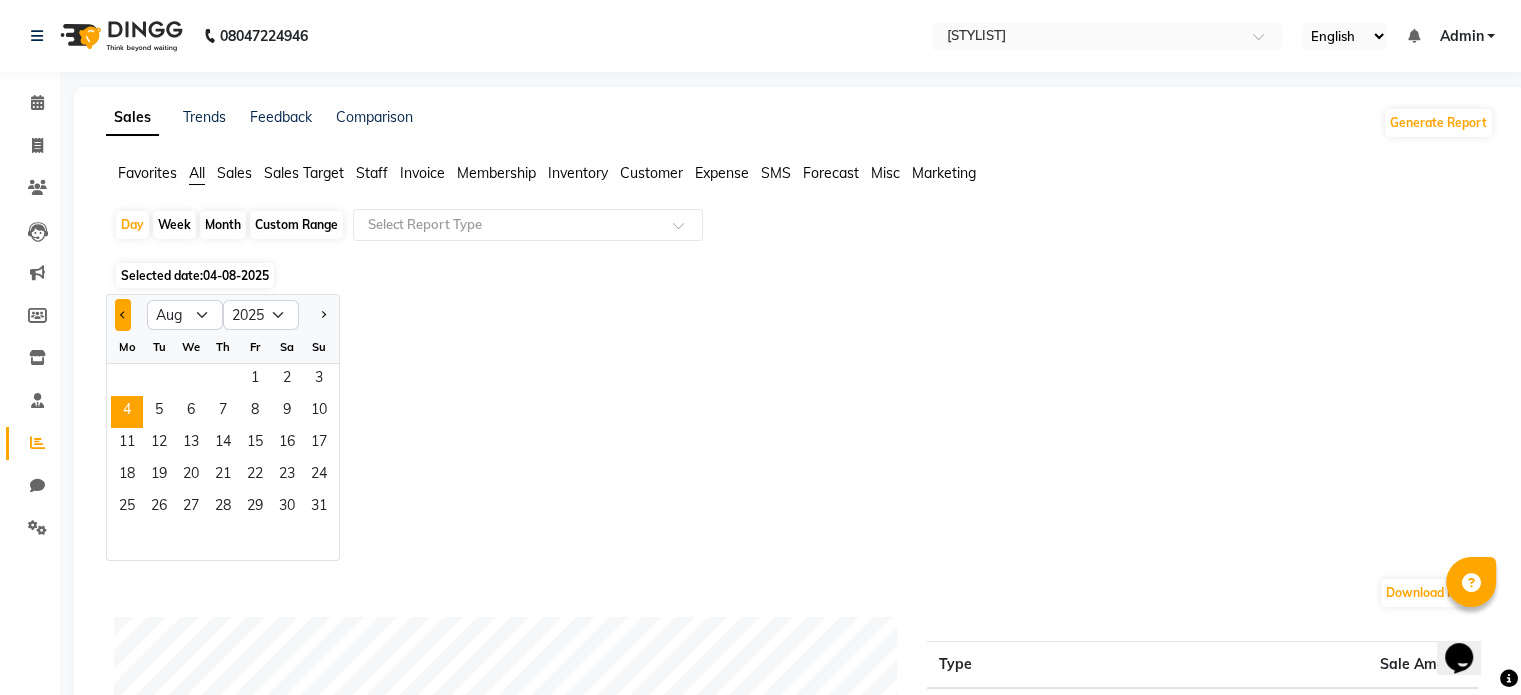 click 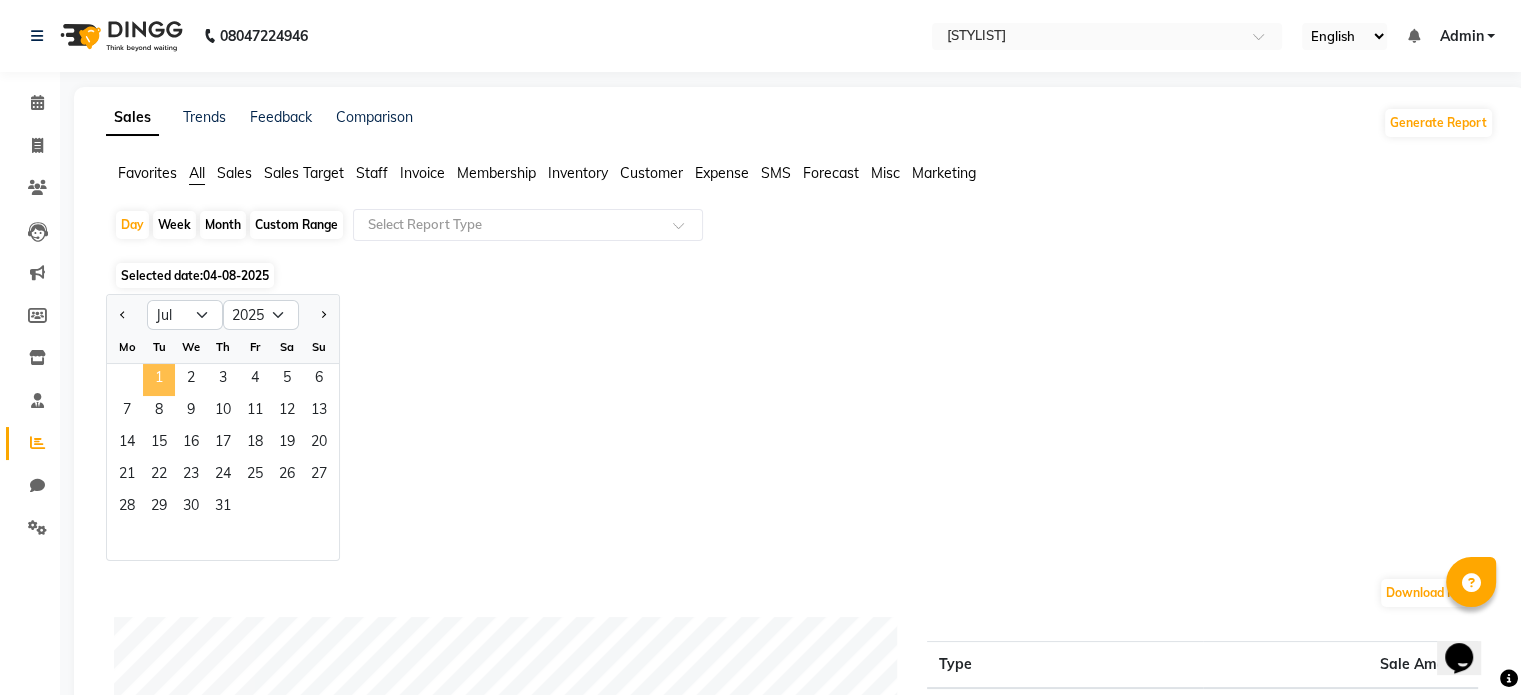 click on "1" 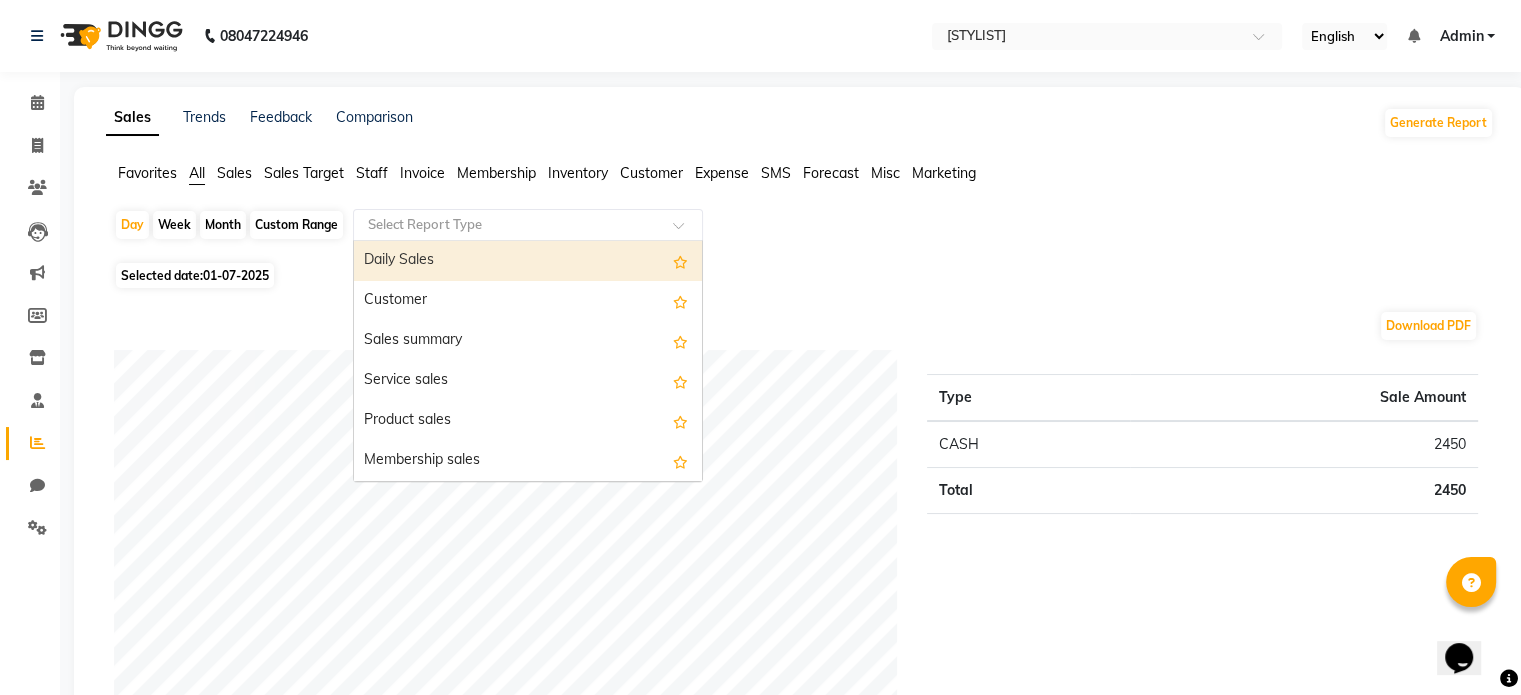 click 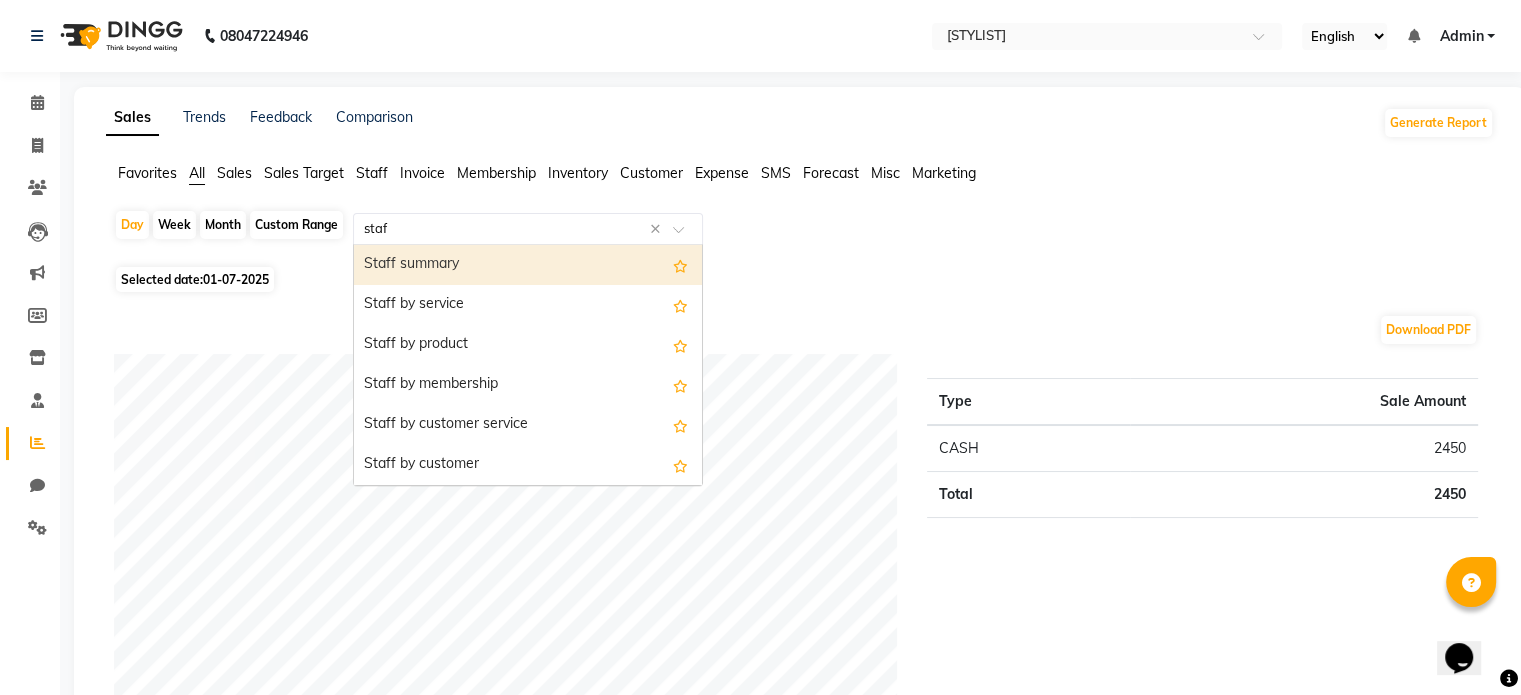 type on "staff" 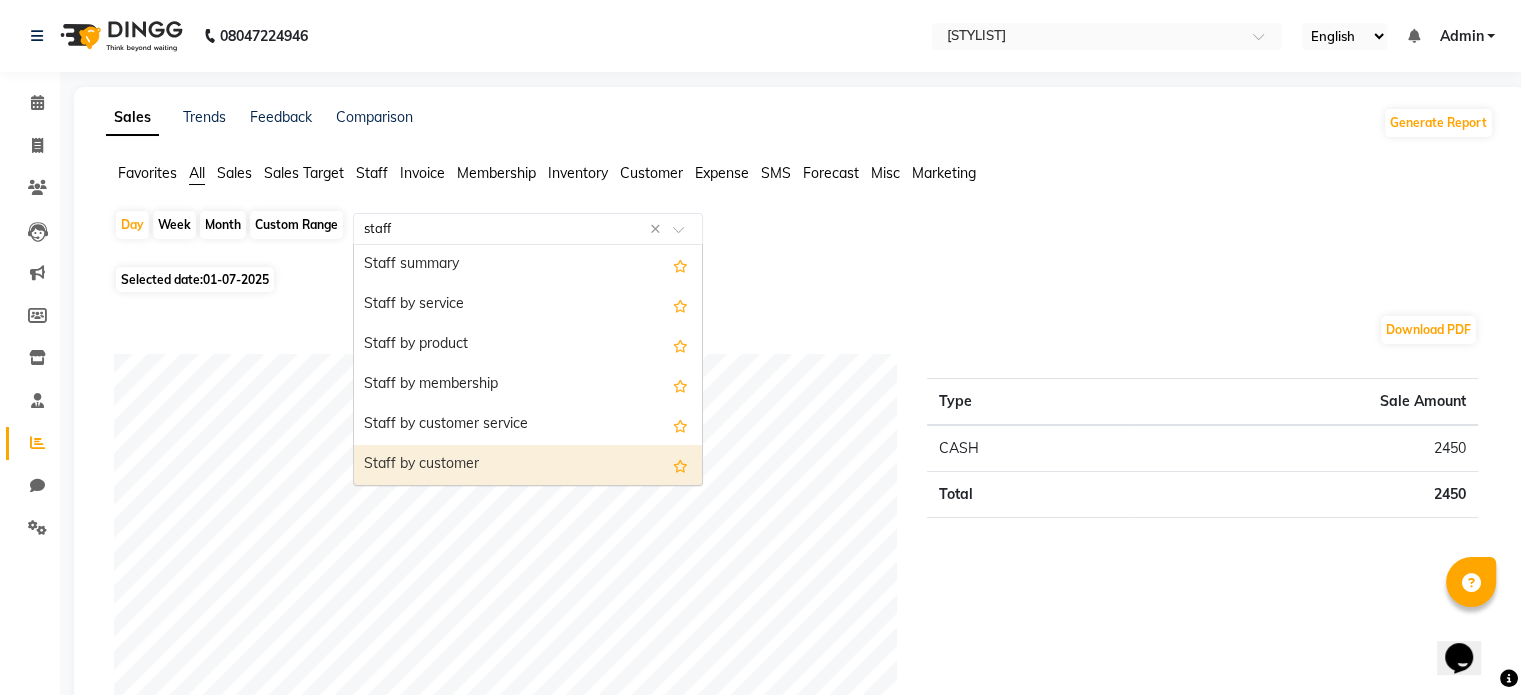 click on "Staff by customer" at bounding box center [528, 465] 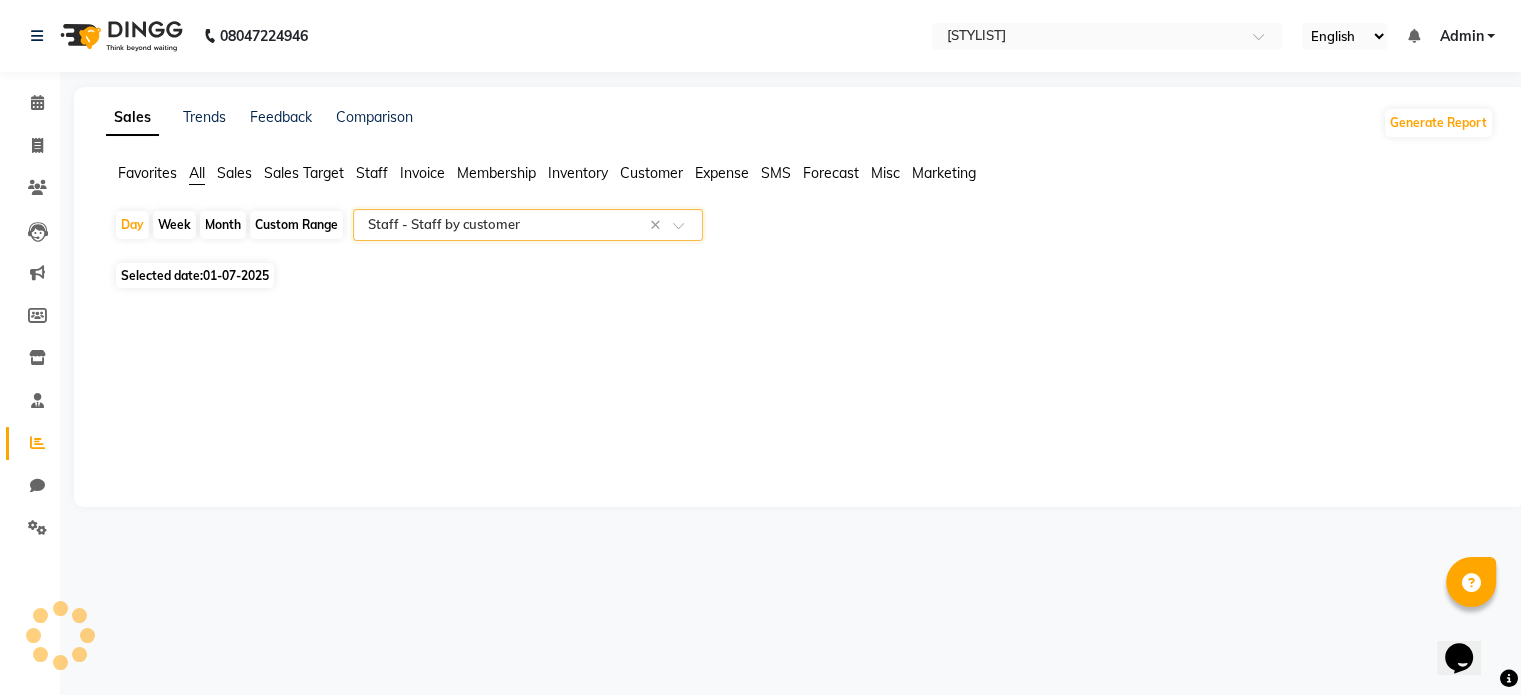 select on "full_report" 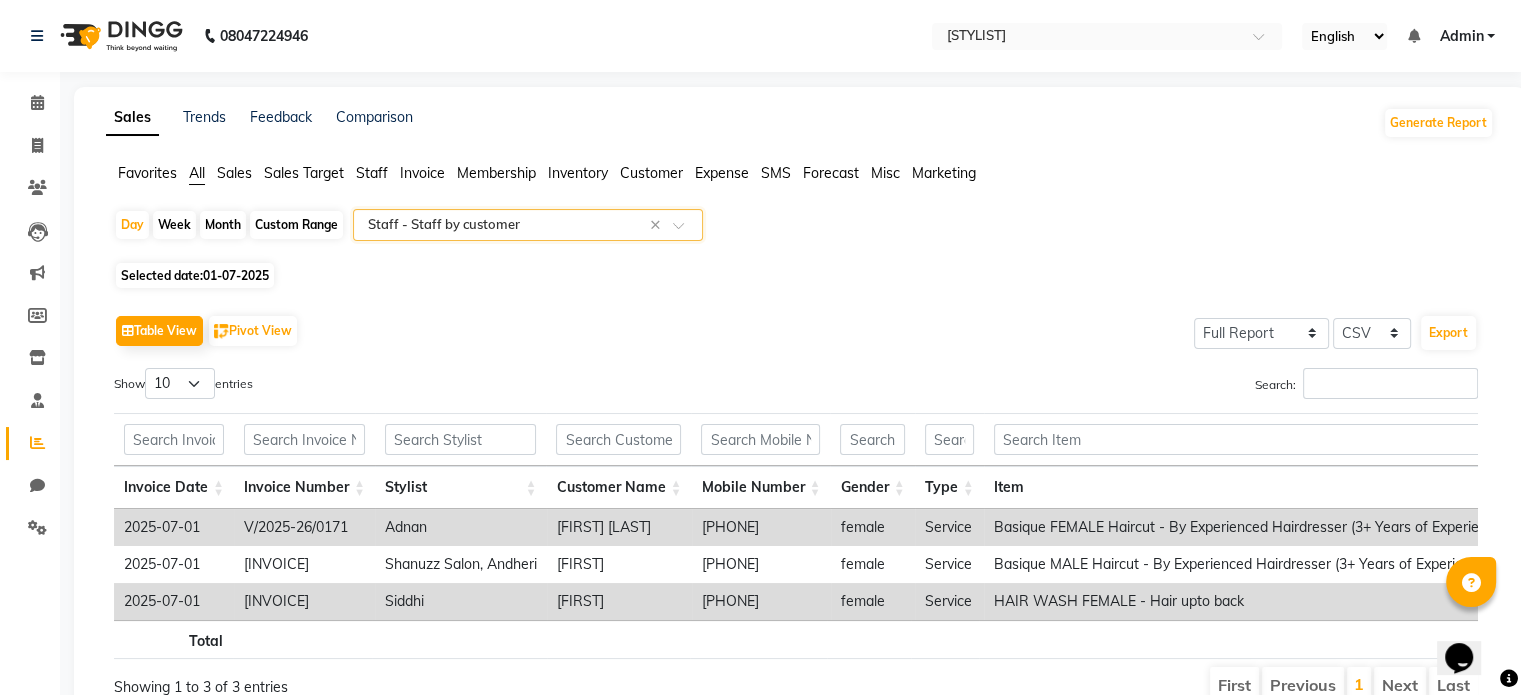 scroll, scrollTop: 4, scrollLeft: 0, axis: vertical 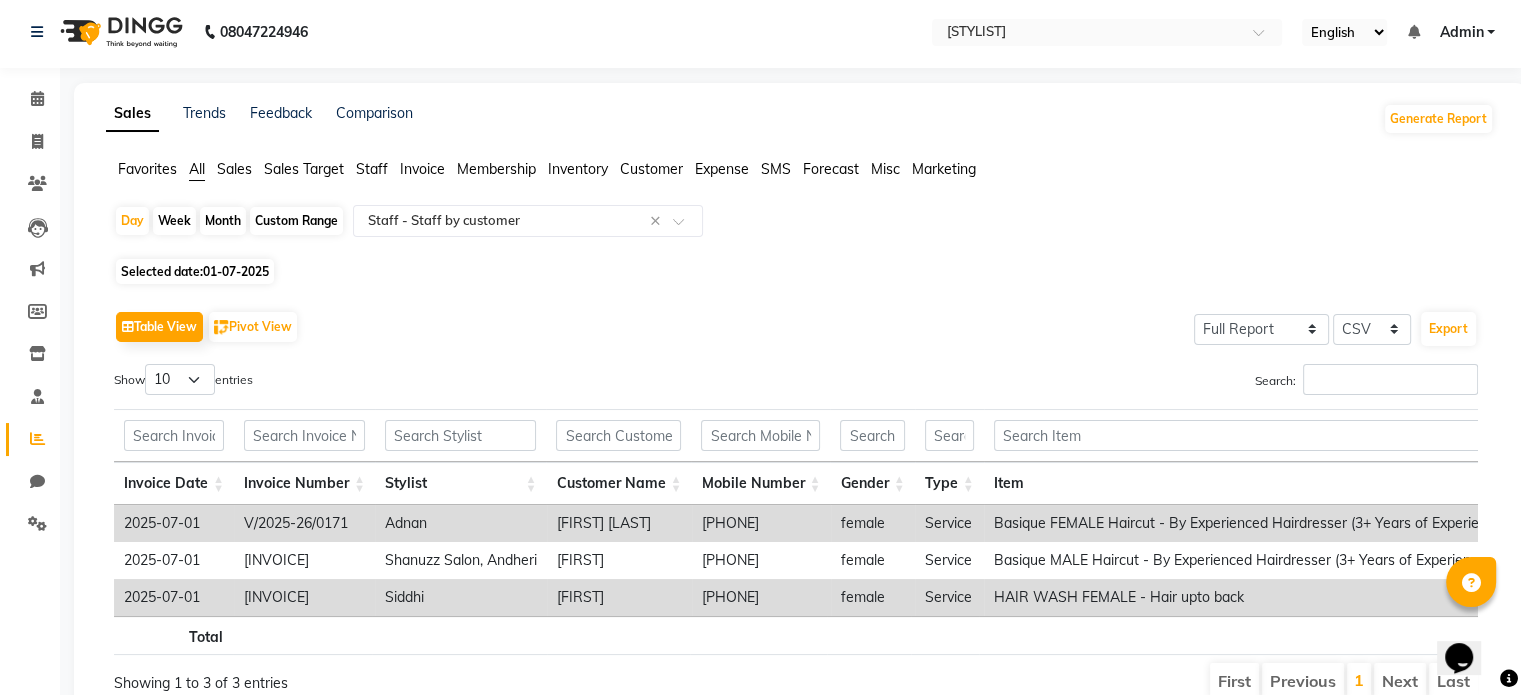 click on "Month" 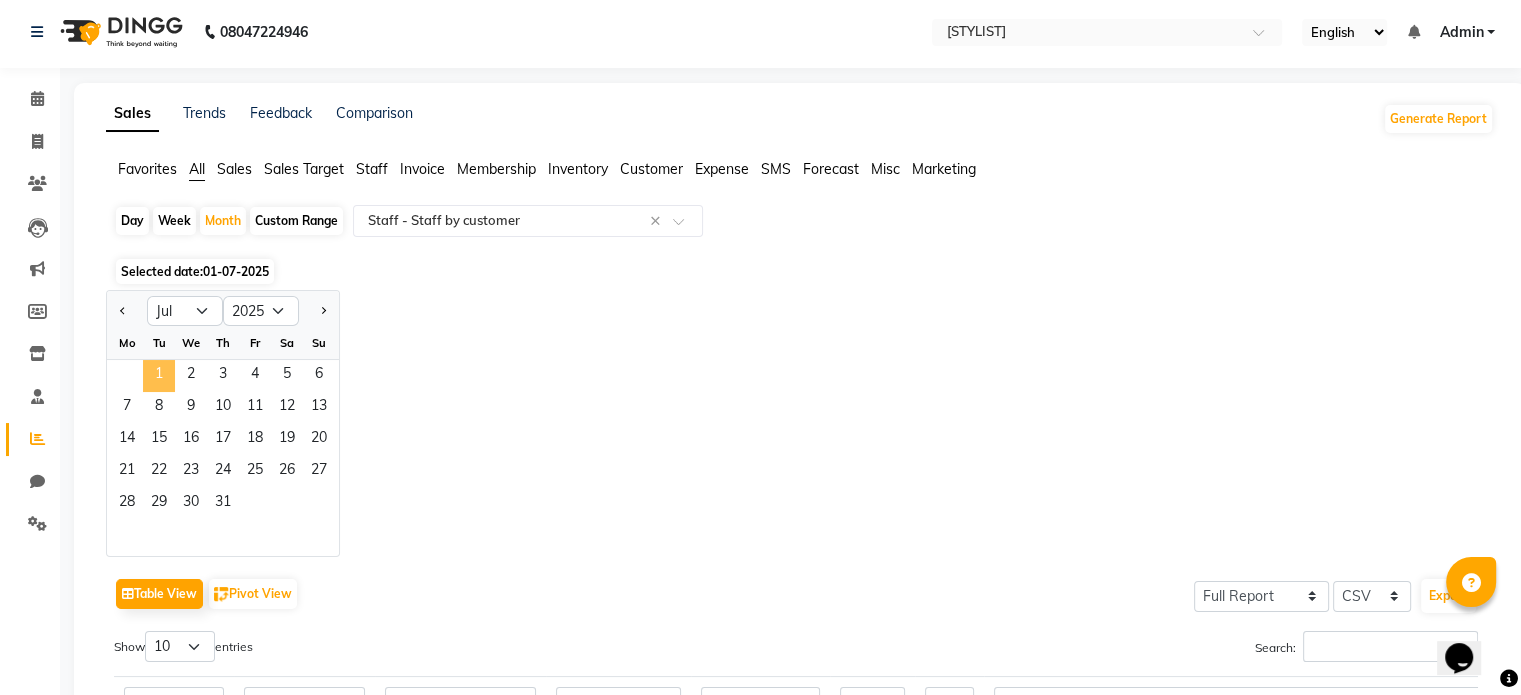 click on "1" 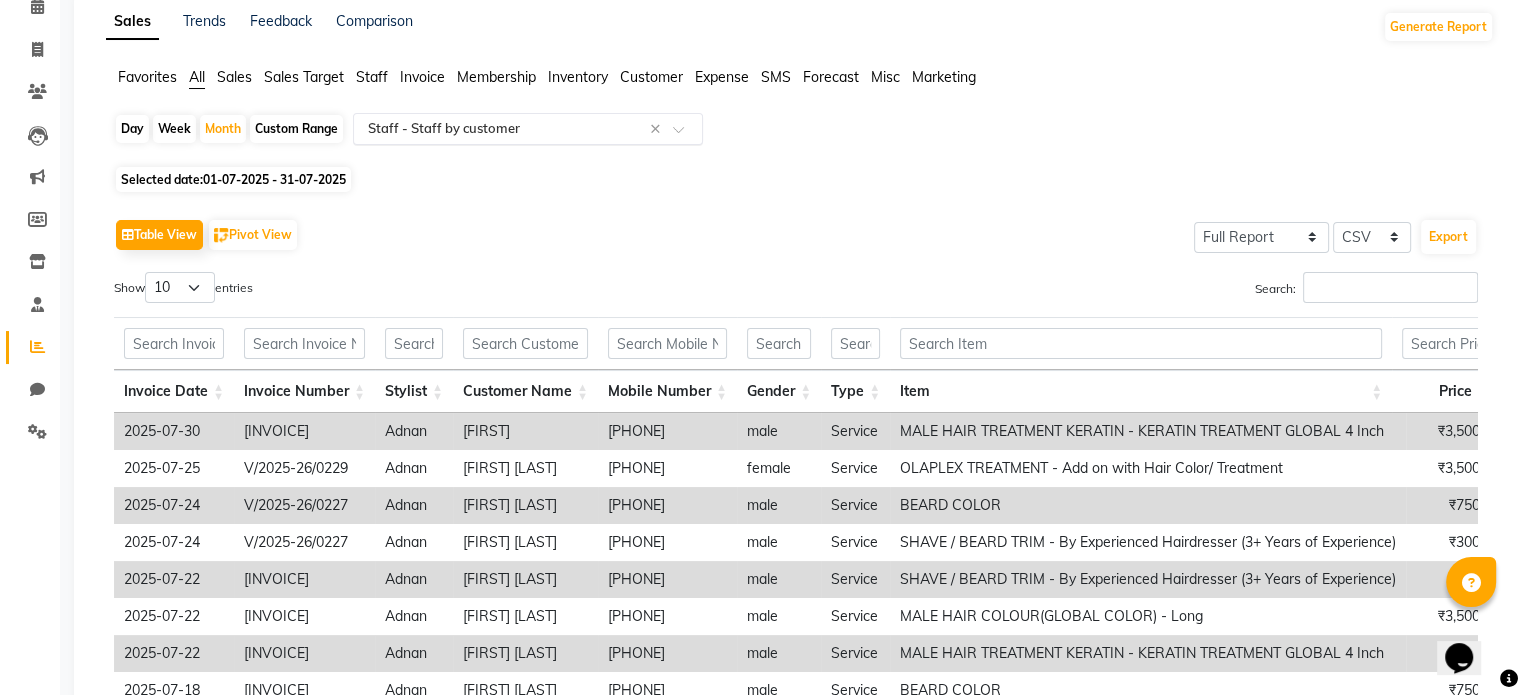 scroll, scrollTop: 103, scrollLeft: 0, axis: vertical 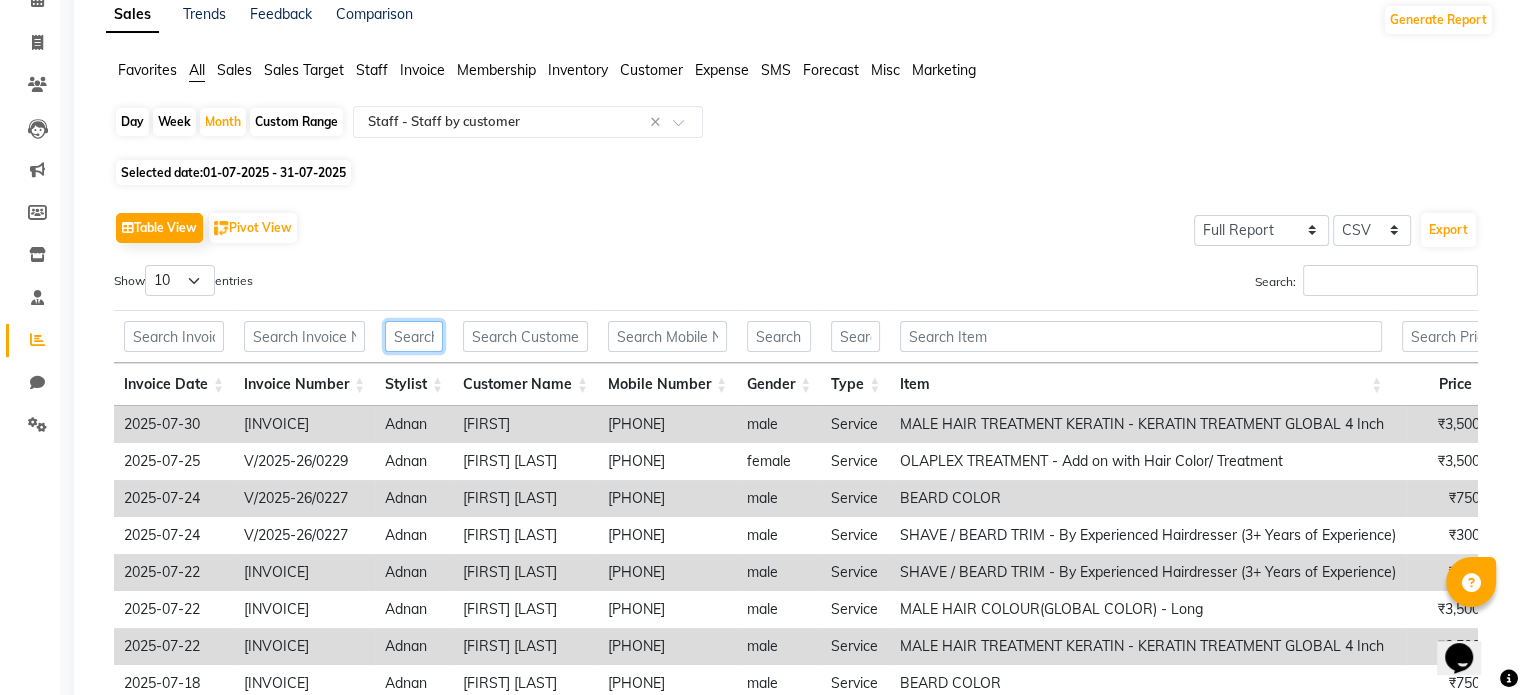 click at bounding box center (414, 336) 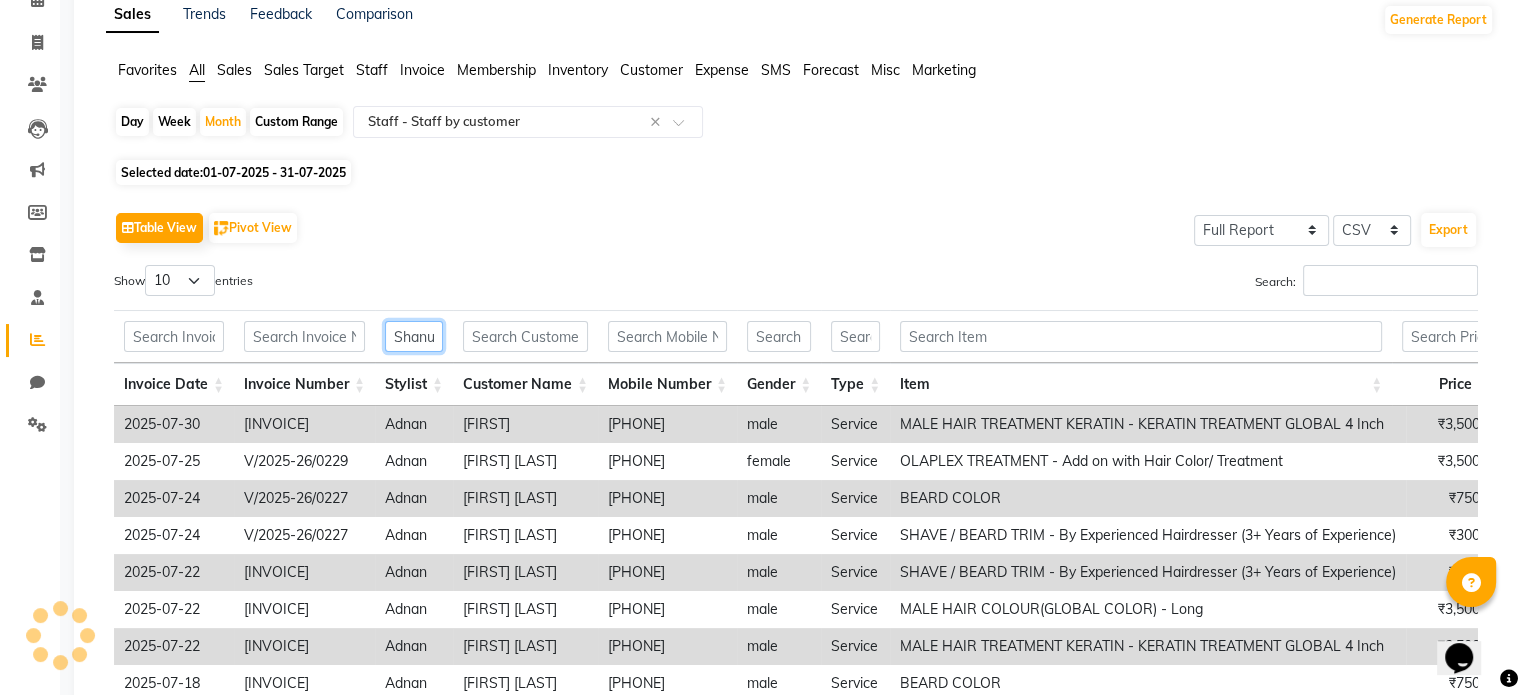 scroll, scrollTop: 0, scrollLeft: 14, axis: horizontal 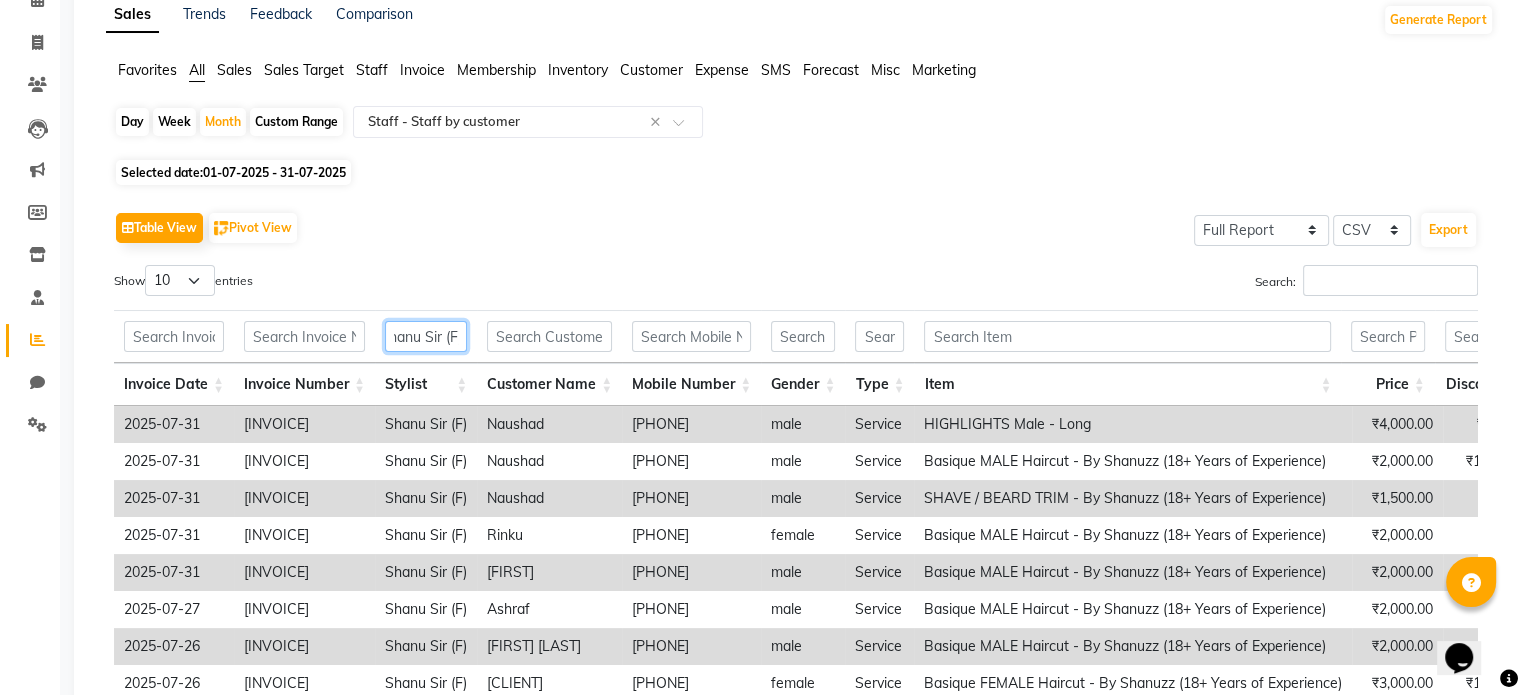type on "Shanu Sir (F)" 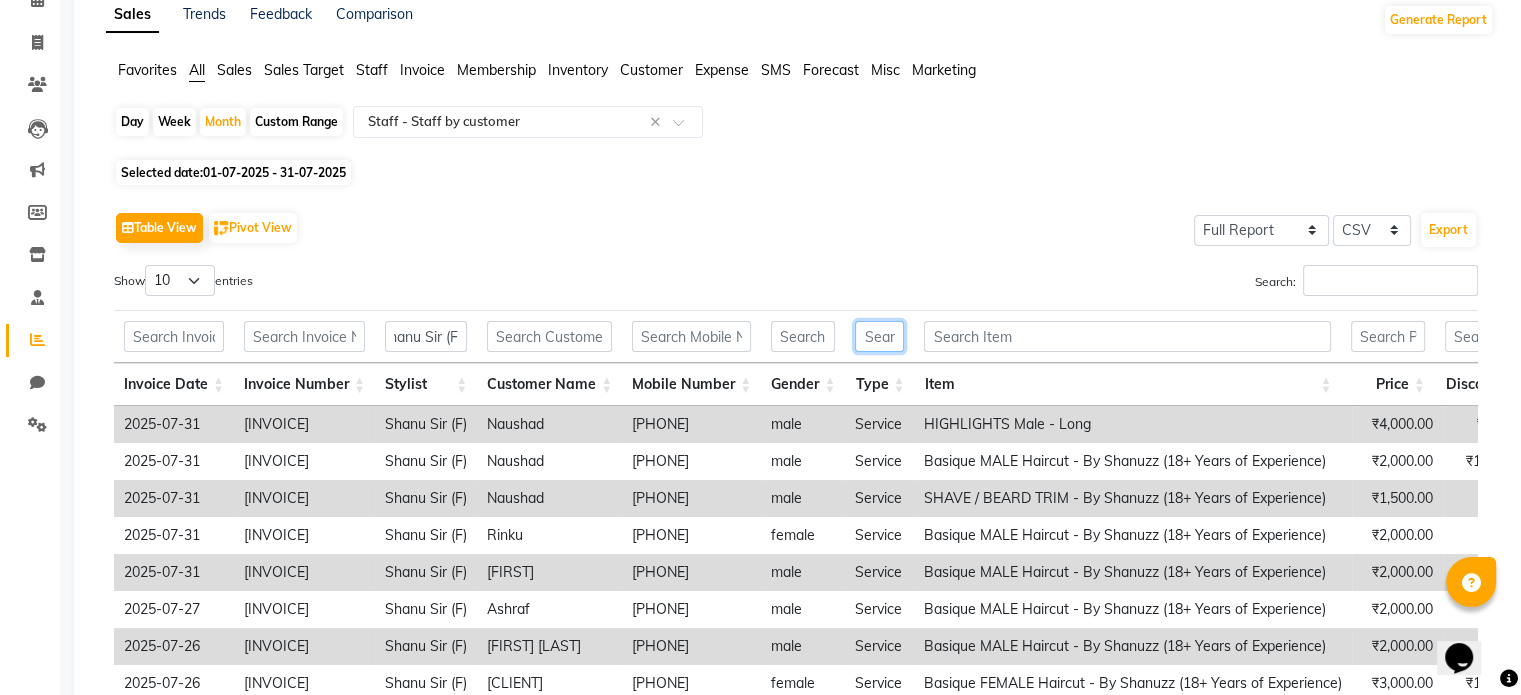 scroll, scrollTop: 0, scrollLeft: 0, axis: both 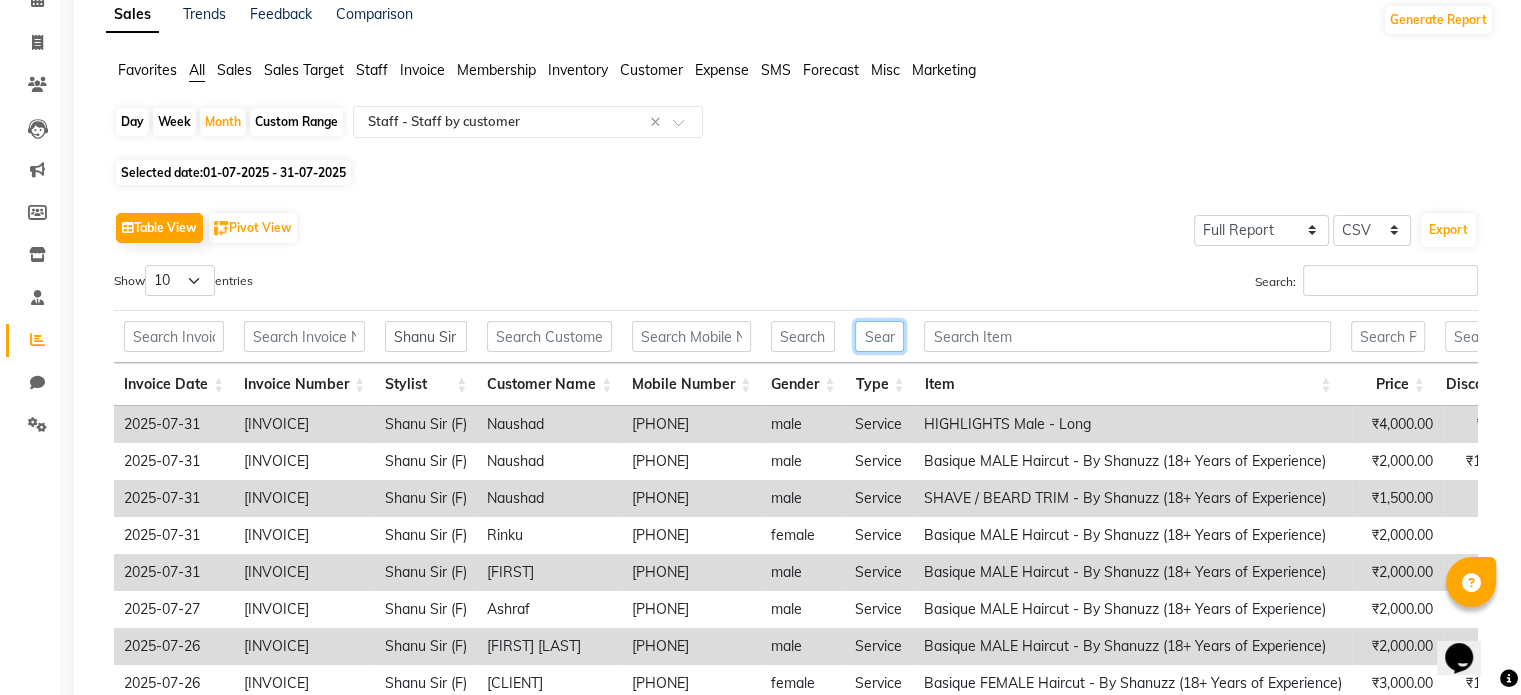 click at bounding box center (879, 336) 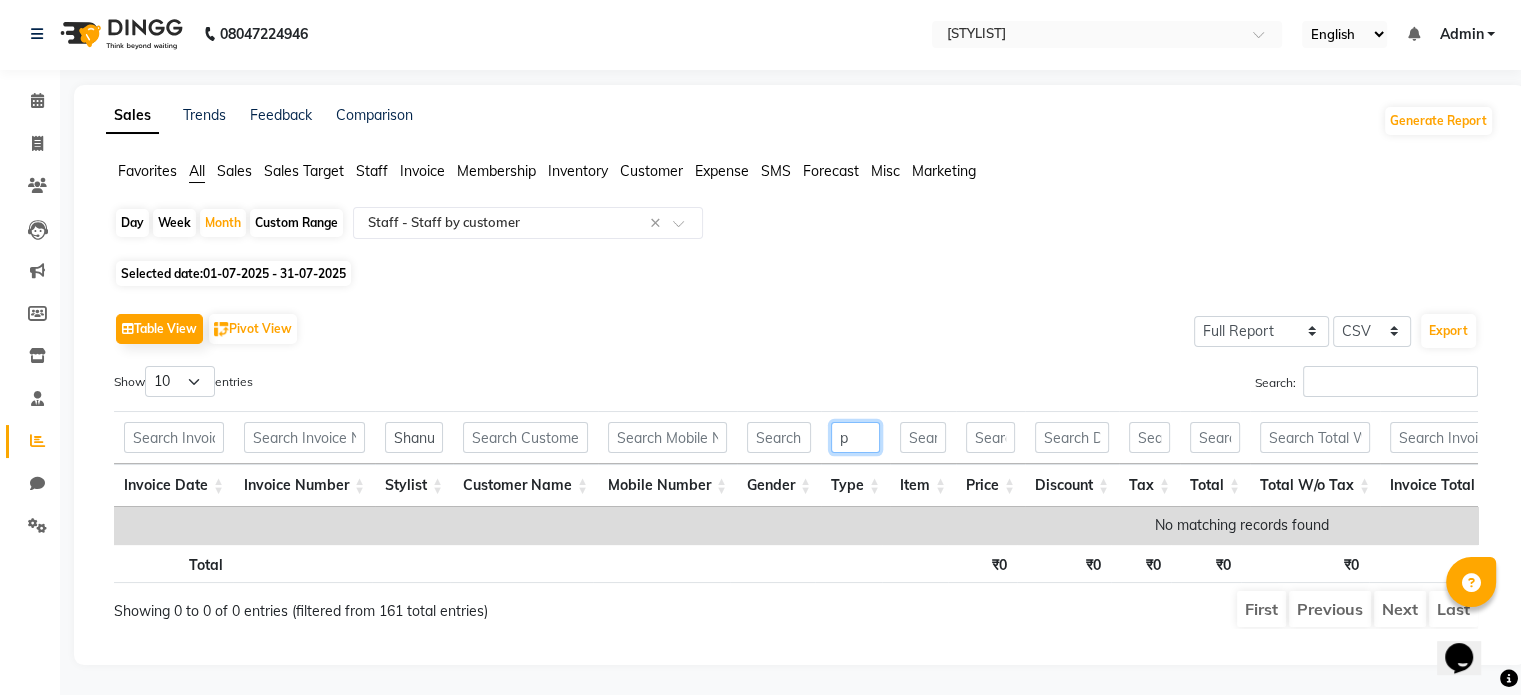 scroll, scrollTop: 30, scrollLeft: 0, axis: vertical 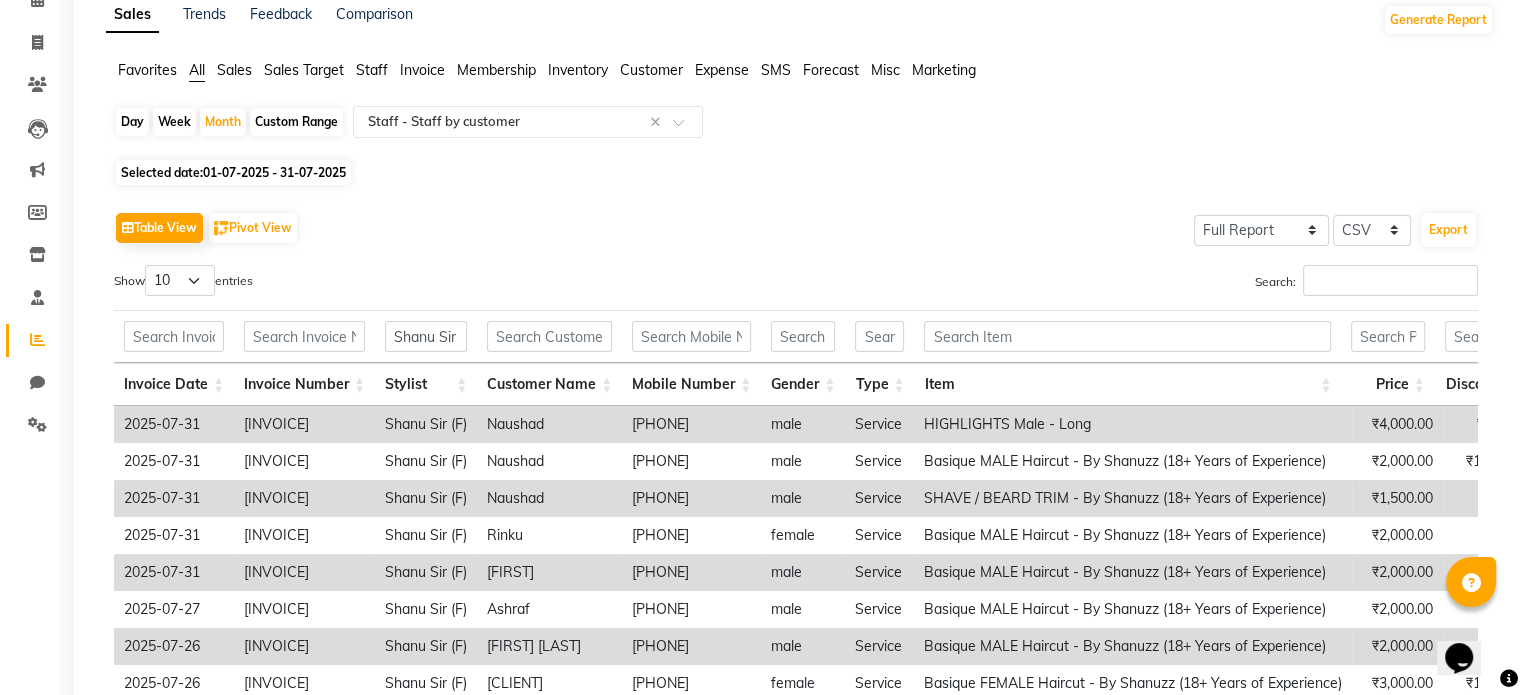 click on "Type" at bounding box center (879, 384) 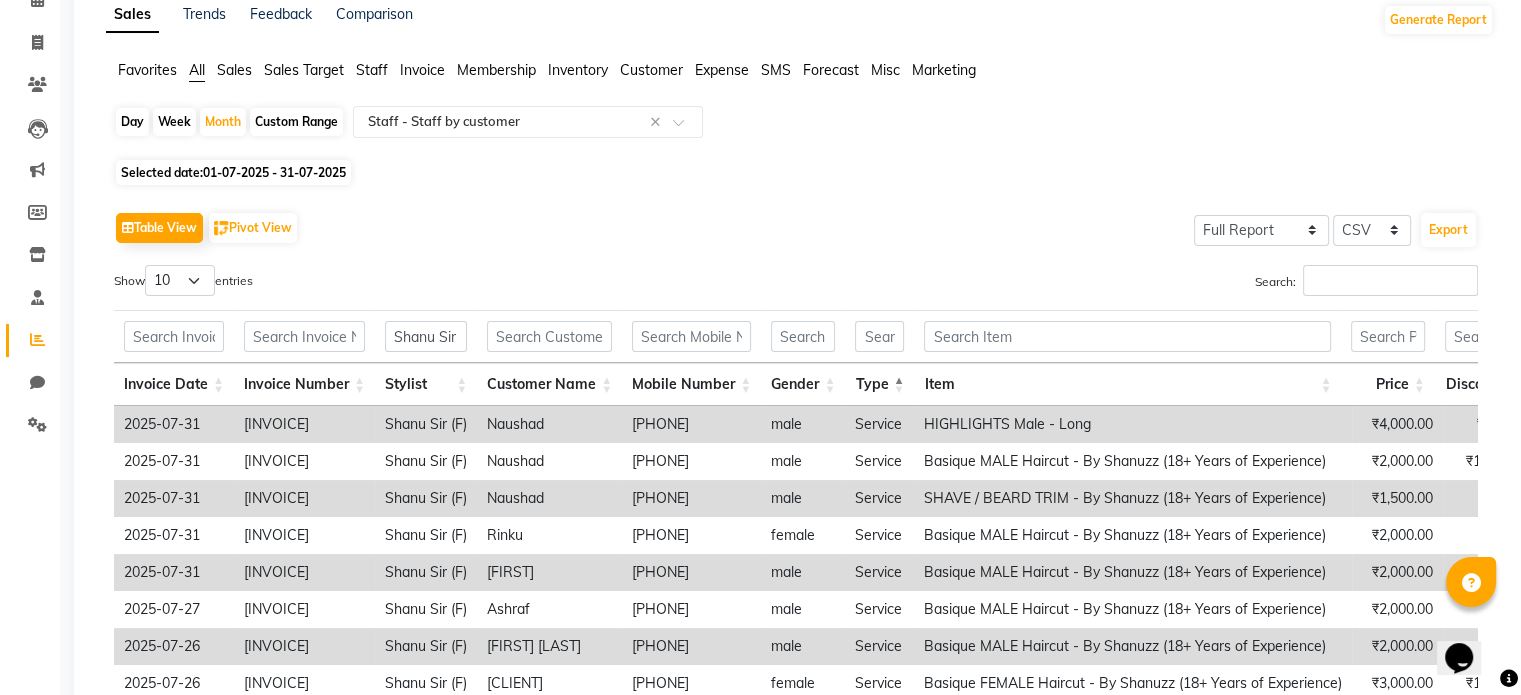 click on "Type" at bounding box center [879, 384] 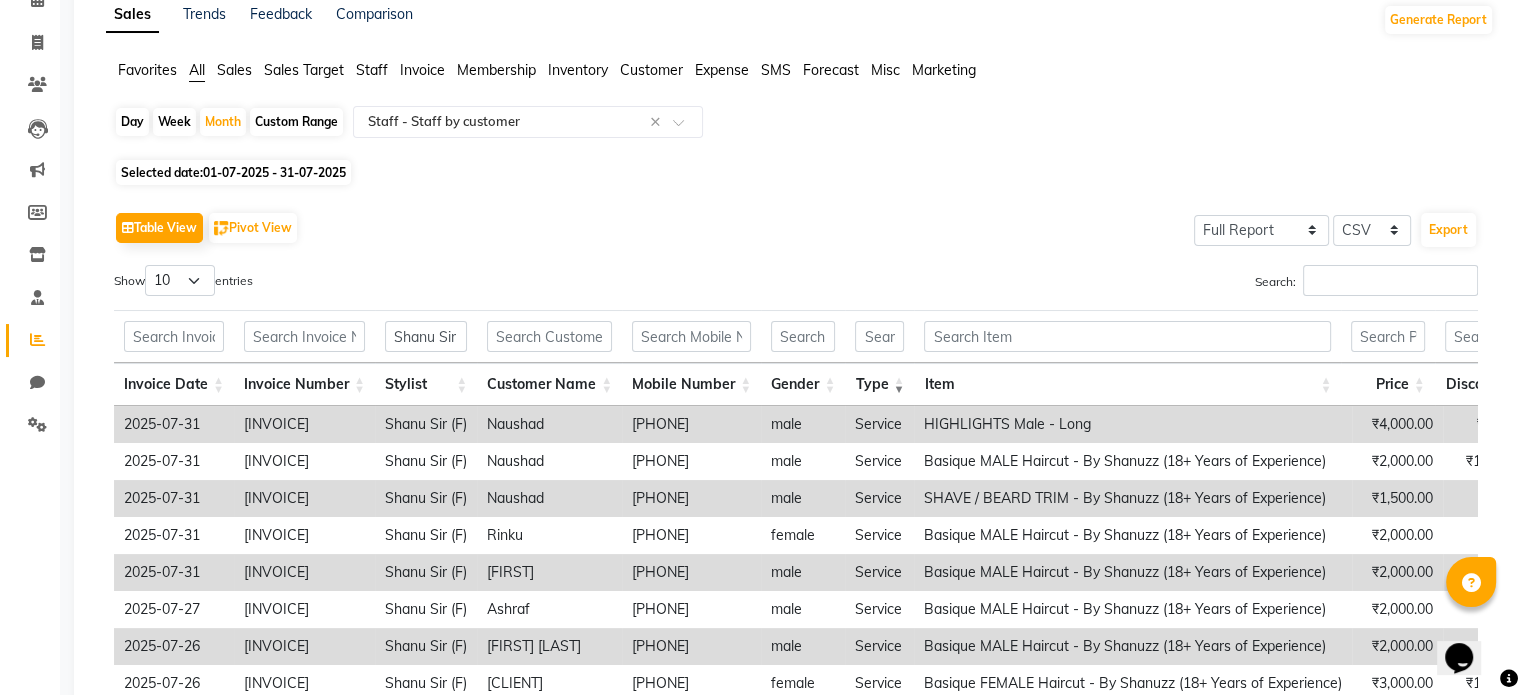 click on "Type" at bounding box center [879, 384] 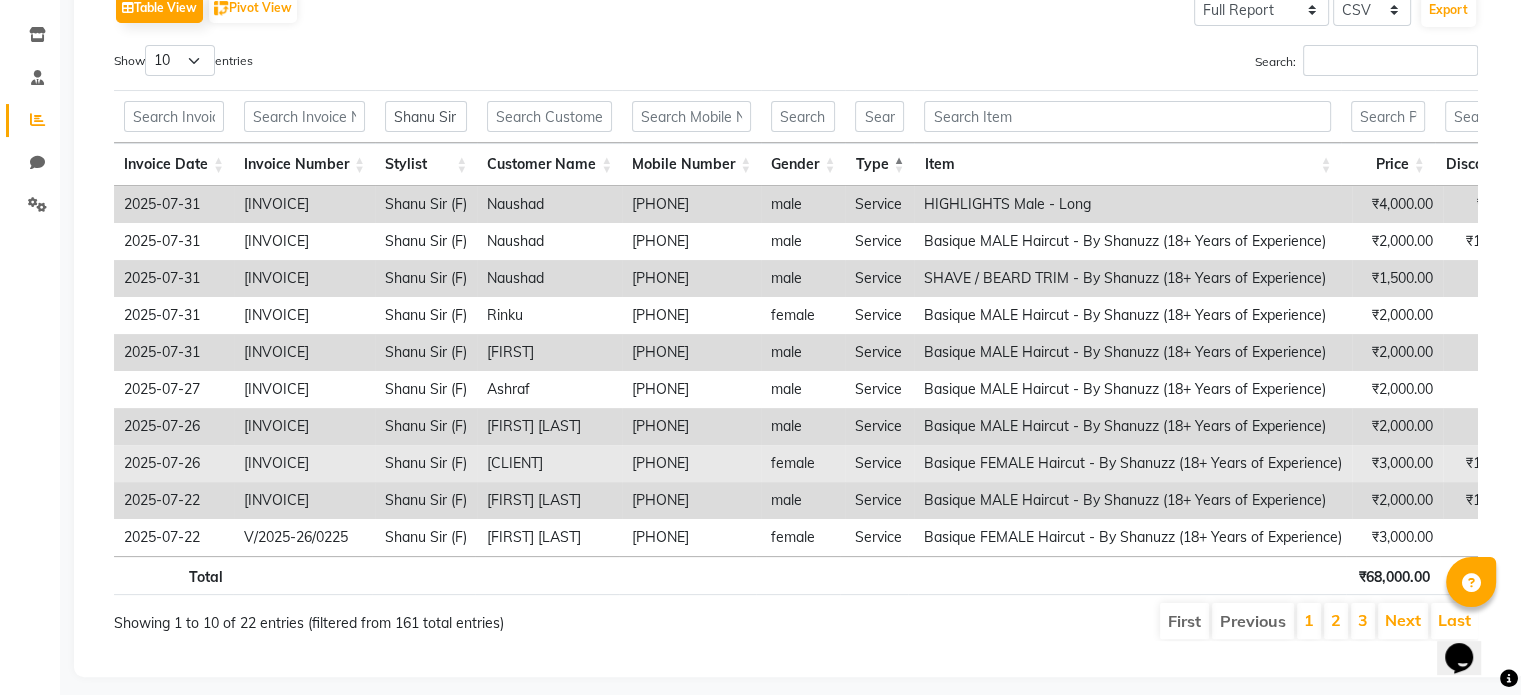 scroll, scrollTop: 363, scrollLeft: 0, axis: vertical 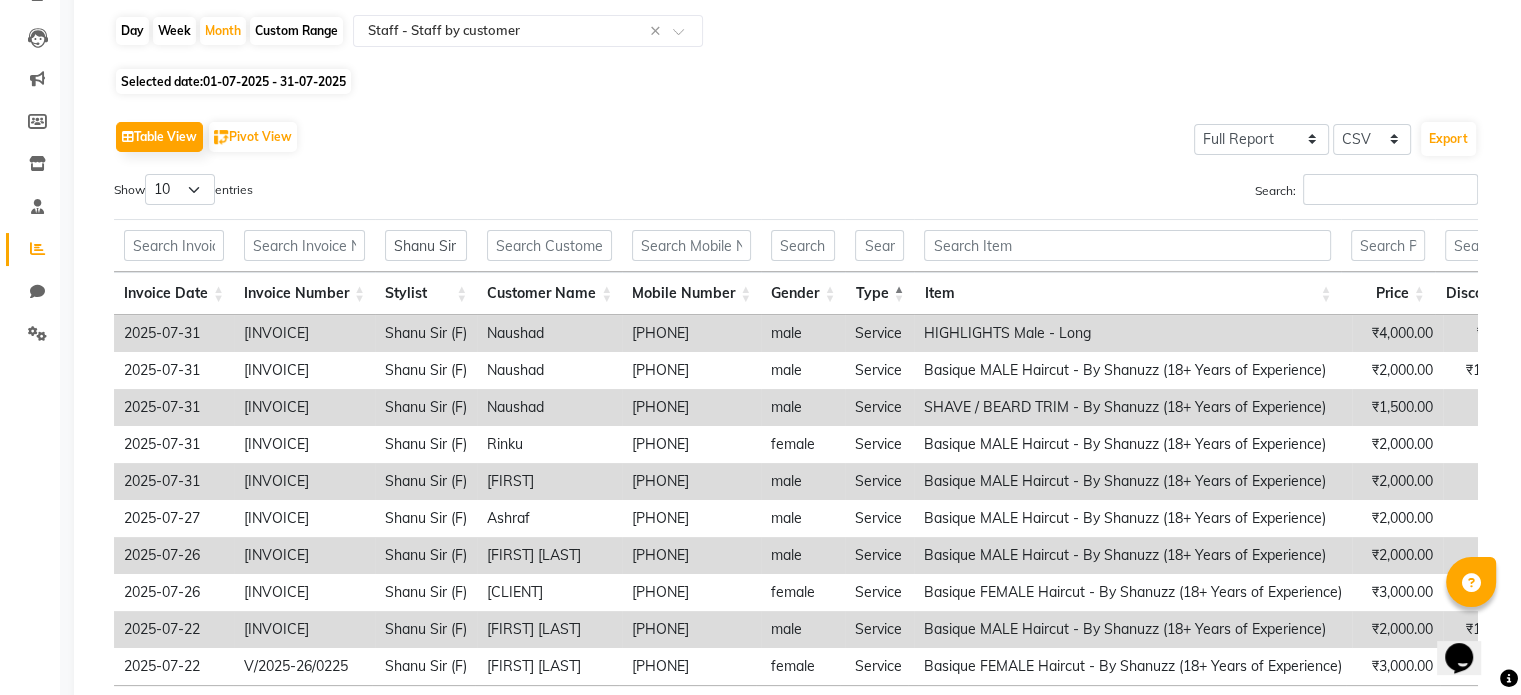click on "01-07-2025 - 31-07-2025" 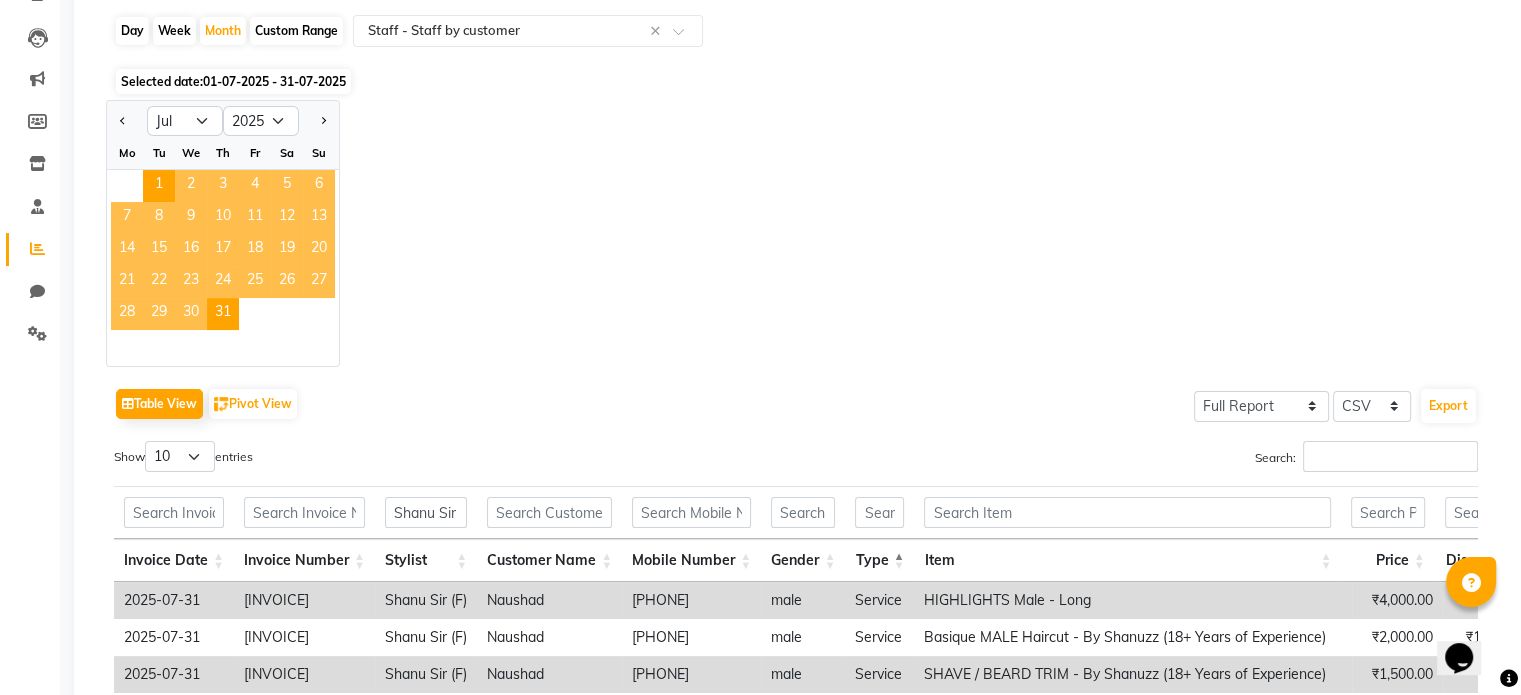click on "Day" 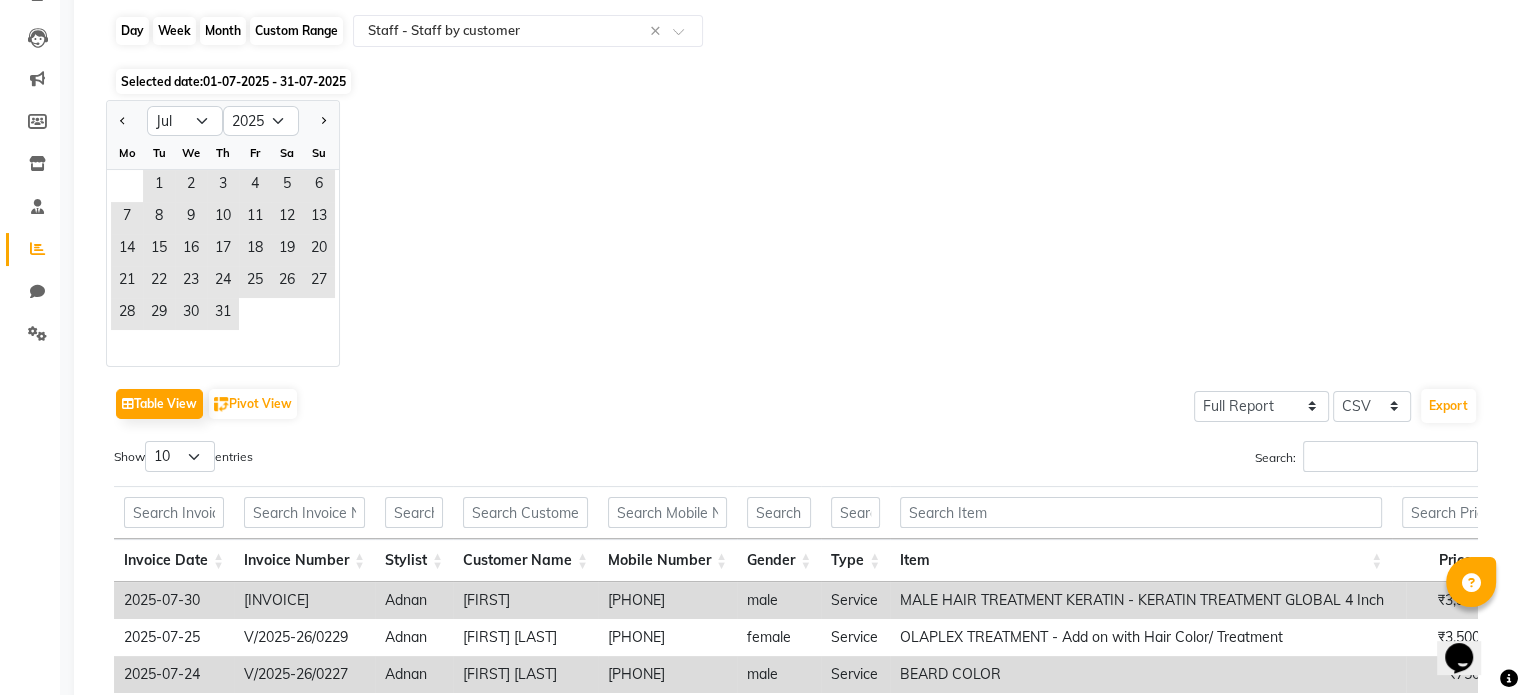 click on "Day" 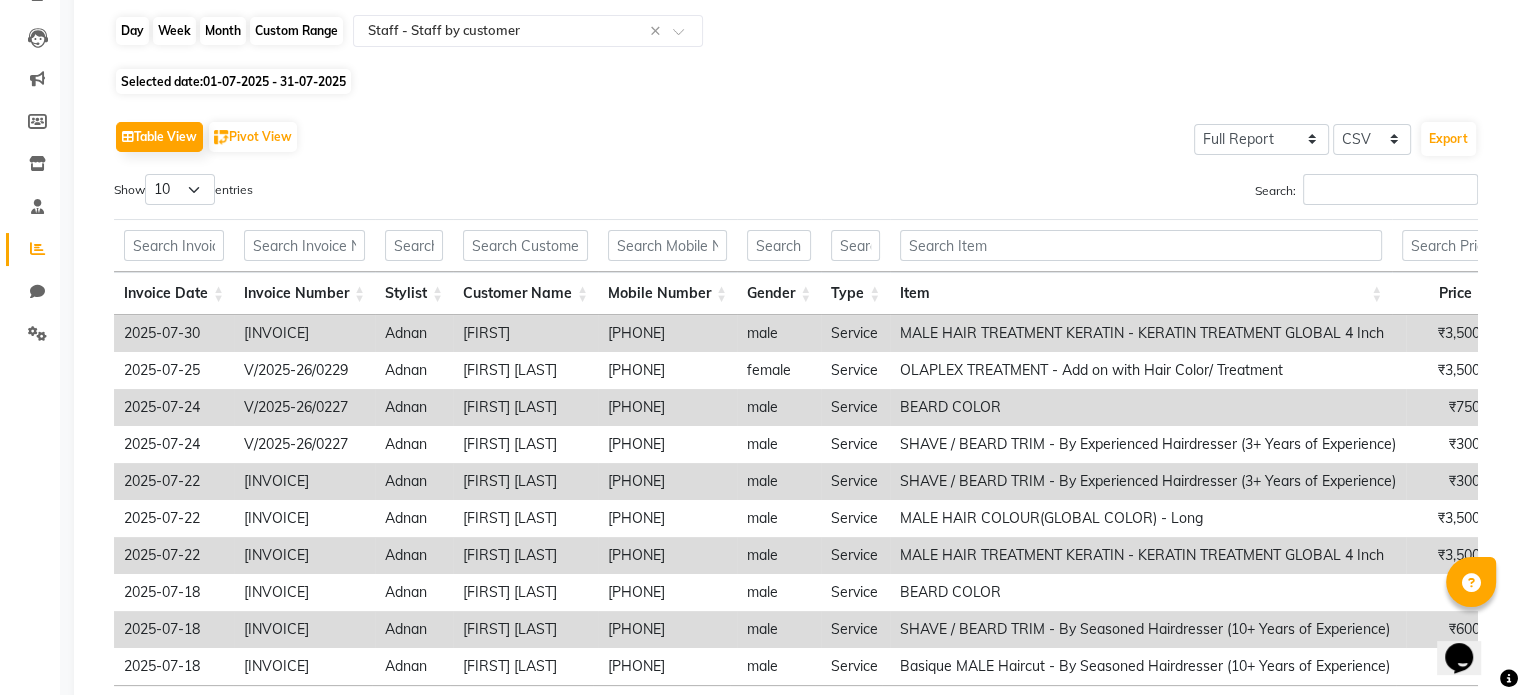 click on "Day" 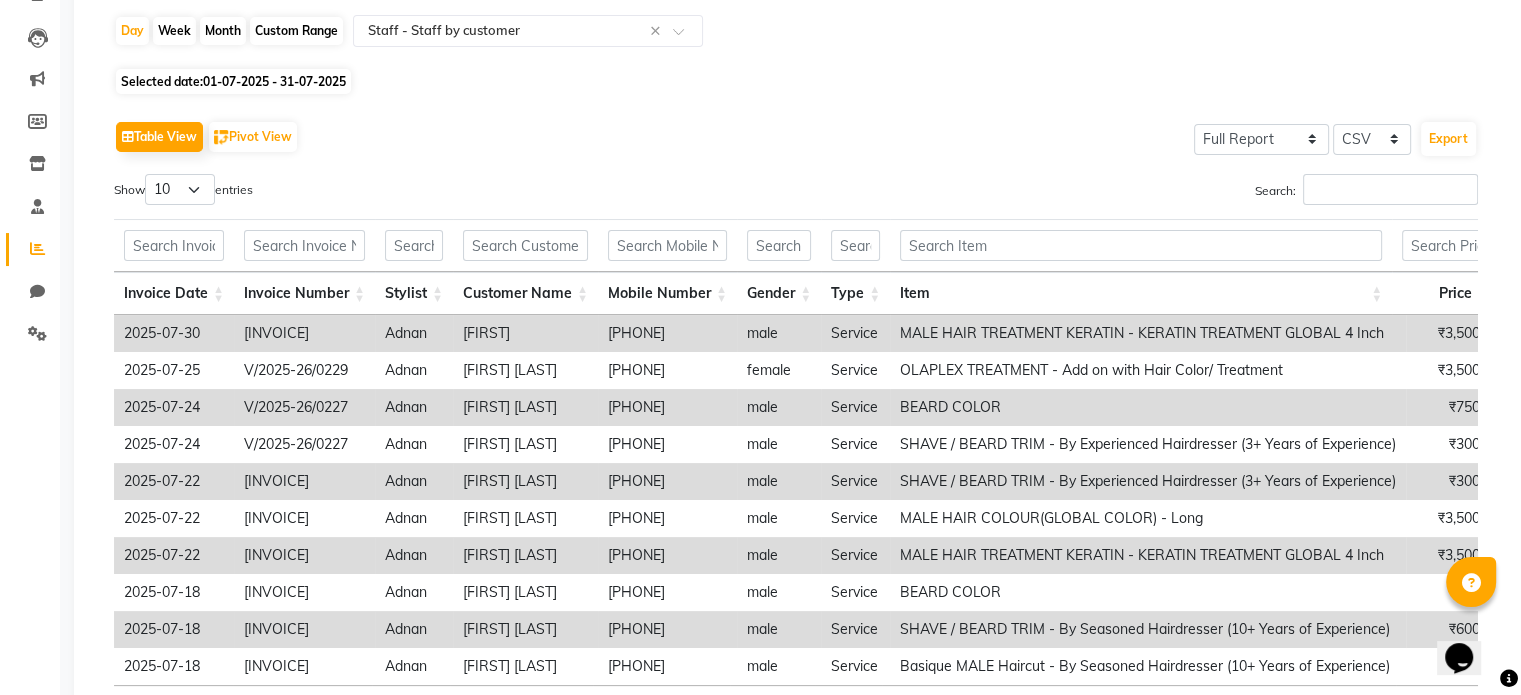 click on "01-07-2025 - 31-07-2025" 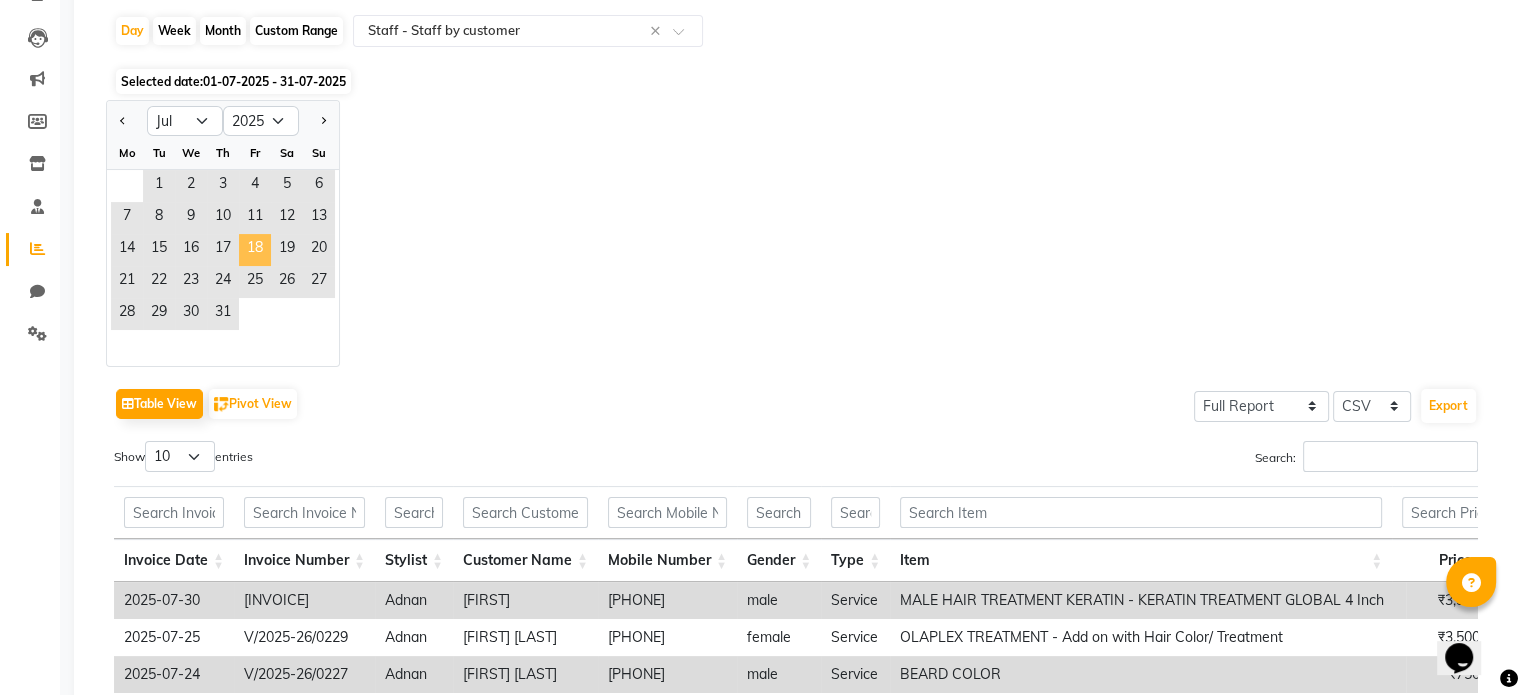 click on "18" 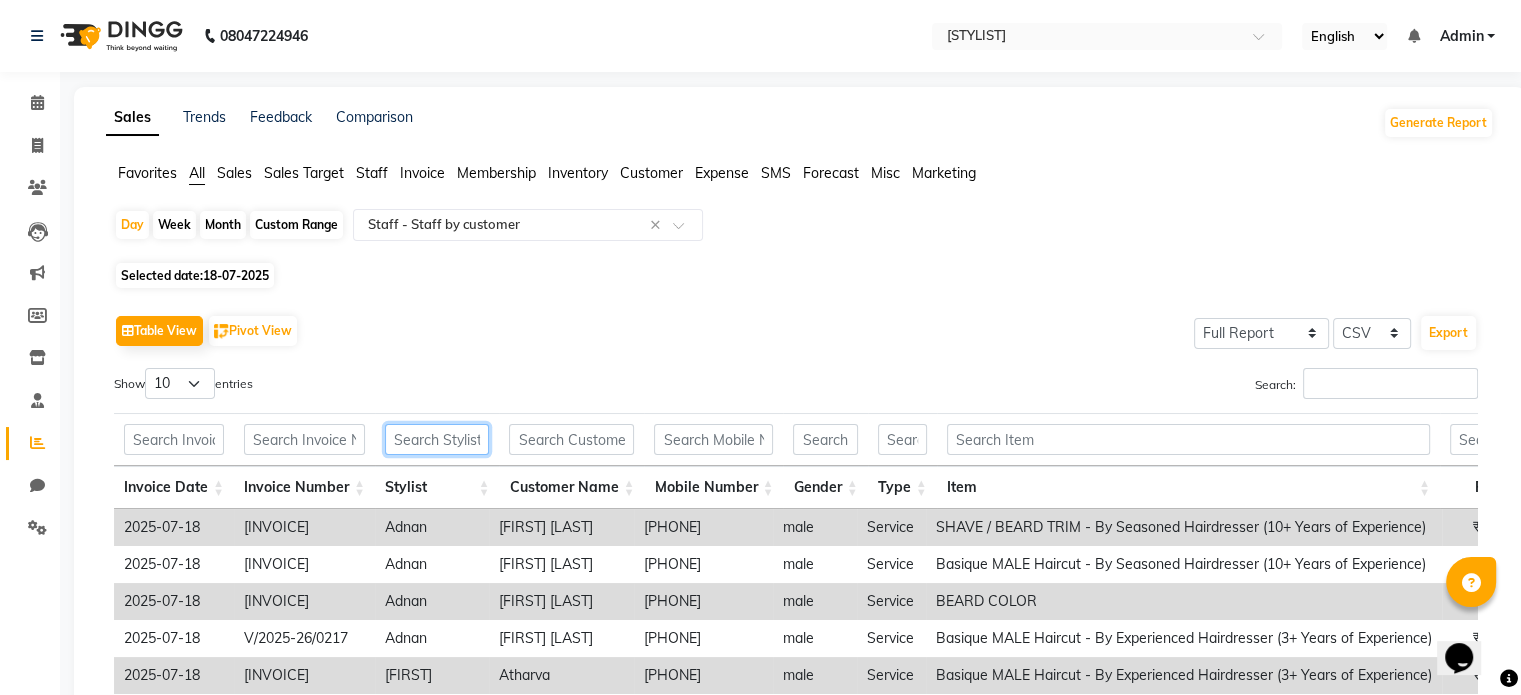 click at bounding box center (437, 439) 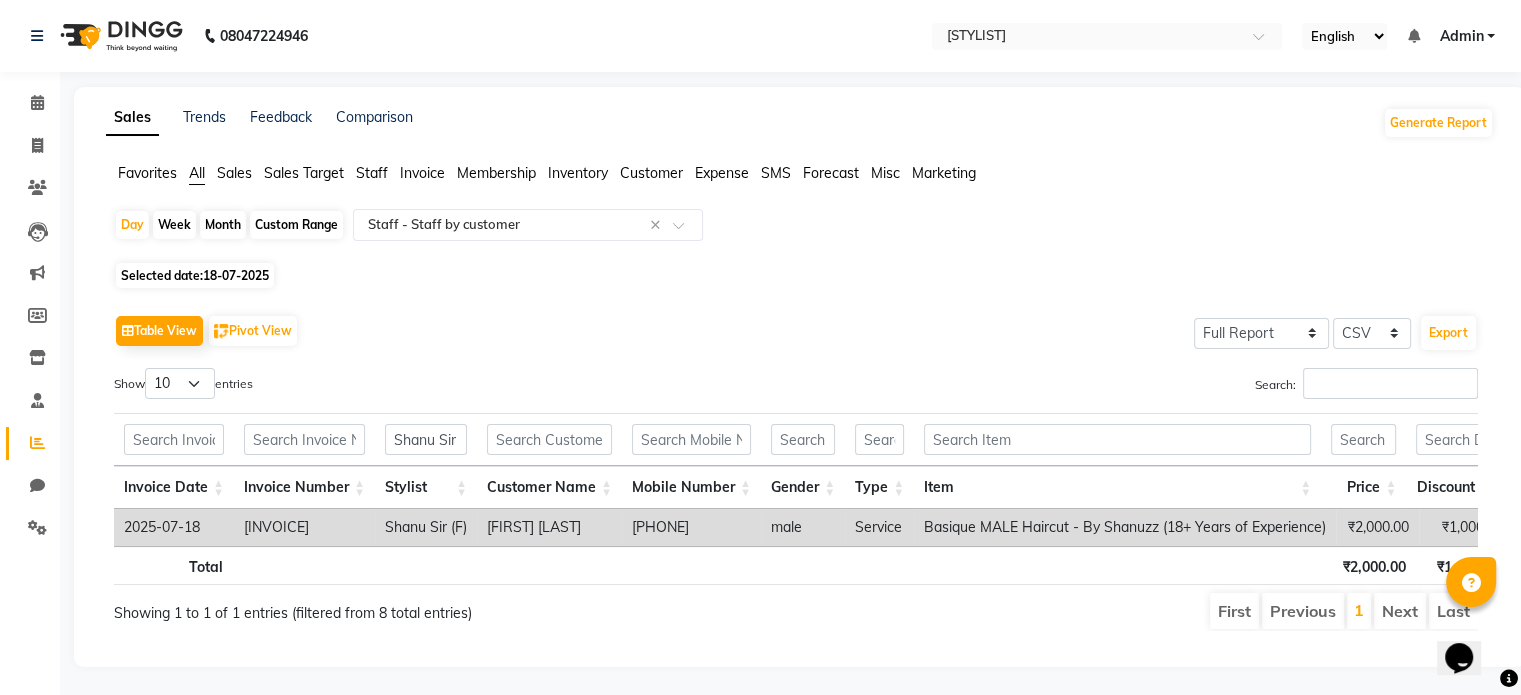 click on "Table View   Pivot View  Select Full Report Filtered Report Select CSV PDF  Export  Show  10 25 50 100  entries Search: [STYLIST] Invoice Date Invoice Number Stylist Customer Name Mobile Number Gender Type Item Price Discount Tax Total Total W/o Tax Invoice Total Payment Redemption Redemption Share Package Redemption Voucher Redemption Payment Mode Invoice Date Invoice Number Stylist Customer Name Mobile Number Gender Type Item Price Discount Tax Total Total W/o Tax Invoice Total Payment Redemption Redemption Share Package Redemption Voucher Redemption Payment Mode Total ₹2,000.00 ₹1,000.00 ₹152.54 ₹1,000.00 ₹847.46 ₹4,500.00 ₹1,000.00 ₹0 ₹0 2025-07-18 [INVOICE] [STYLIST] [FIRST] [LAST] [PHONE] male Service Basique MALE Haircut - By [STYLIST] (18+ Years of Experience) ₹2,000.00 ₹1,000.00 ₹152.54 ₹1,000.00 ₹847.46 ₹4,500.00 ₹1,000.00 ₹0 ₹0 - - CASH( ₹4500 ) Total ₹2,000.00 ₹1,000.00 ₹152.54 ₹1,000.00 ₹847.46 ₹4,500.00 ₹1,000.00 ₹0 ₹0" 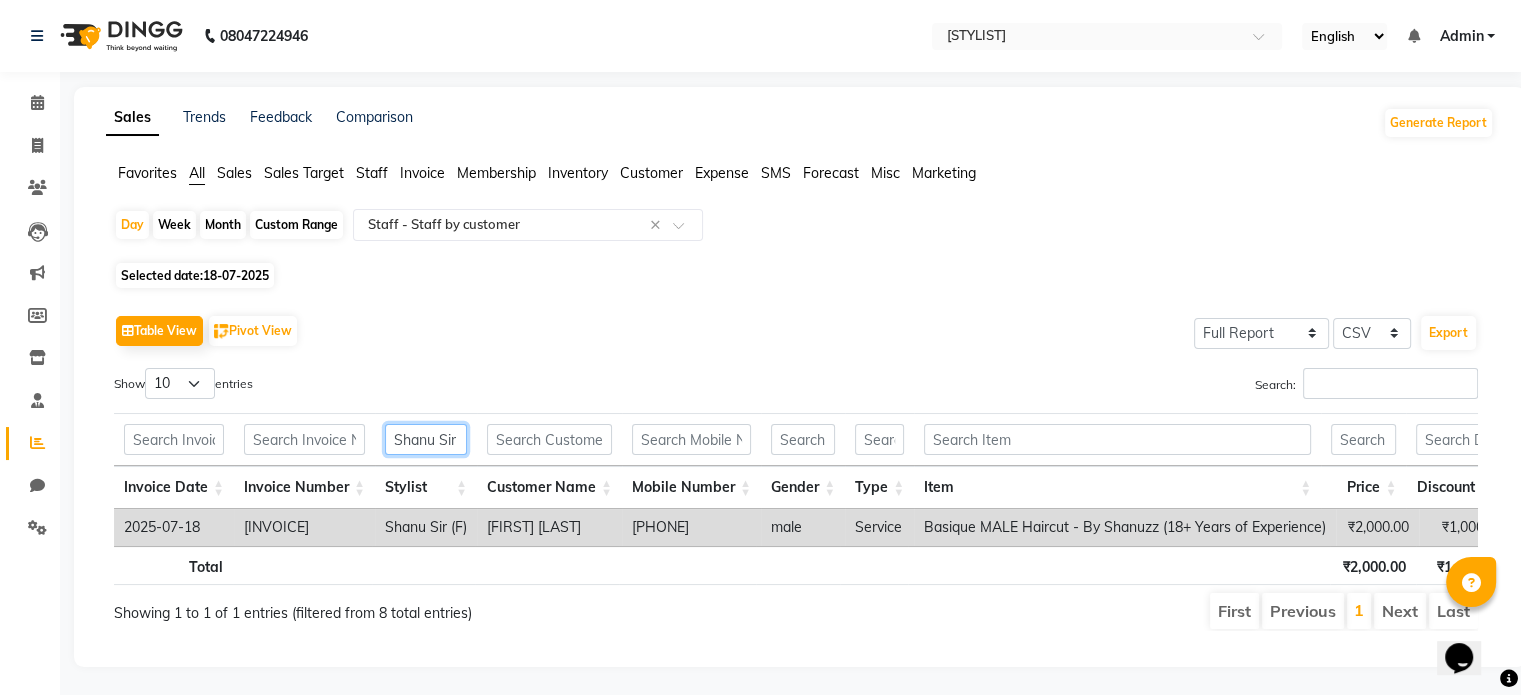 click on "Shanu Sir (F)" at bounding box center [426, 439] 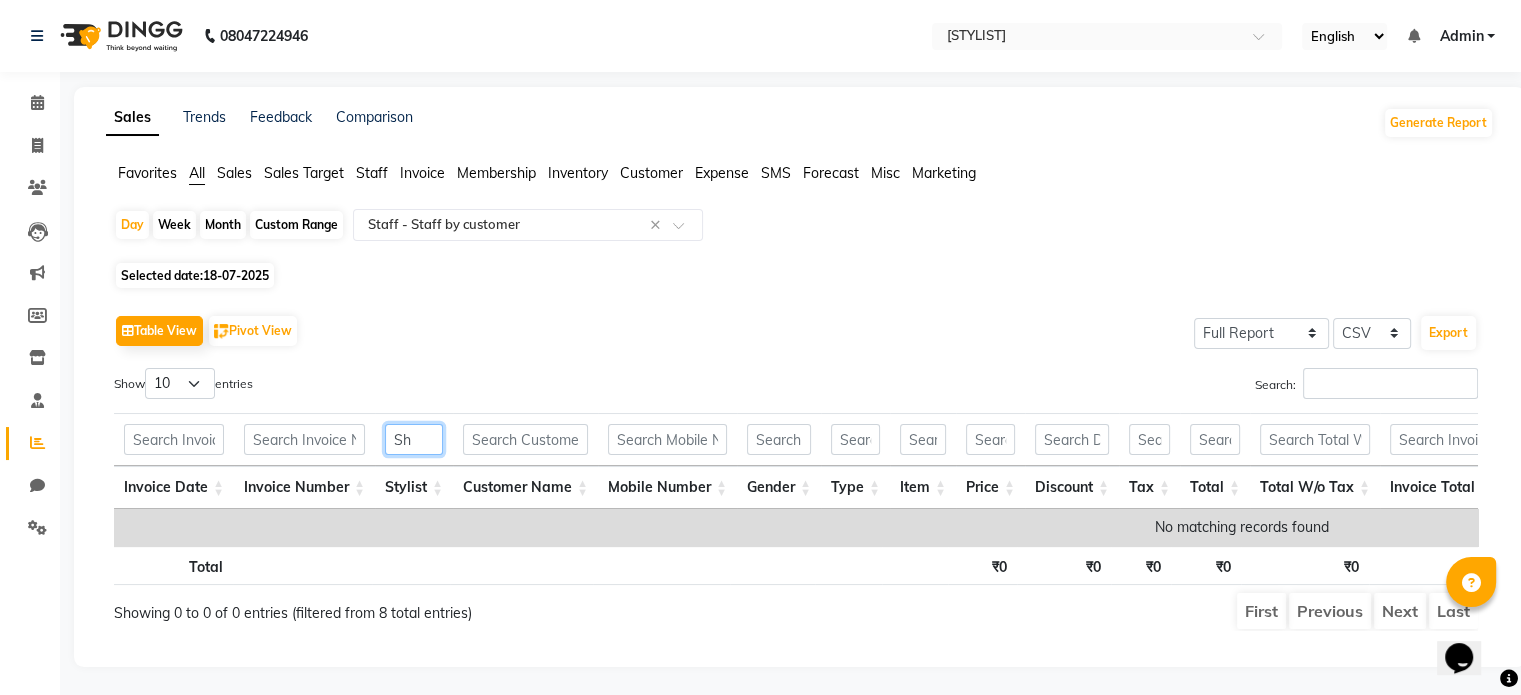 type on "S" 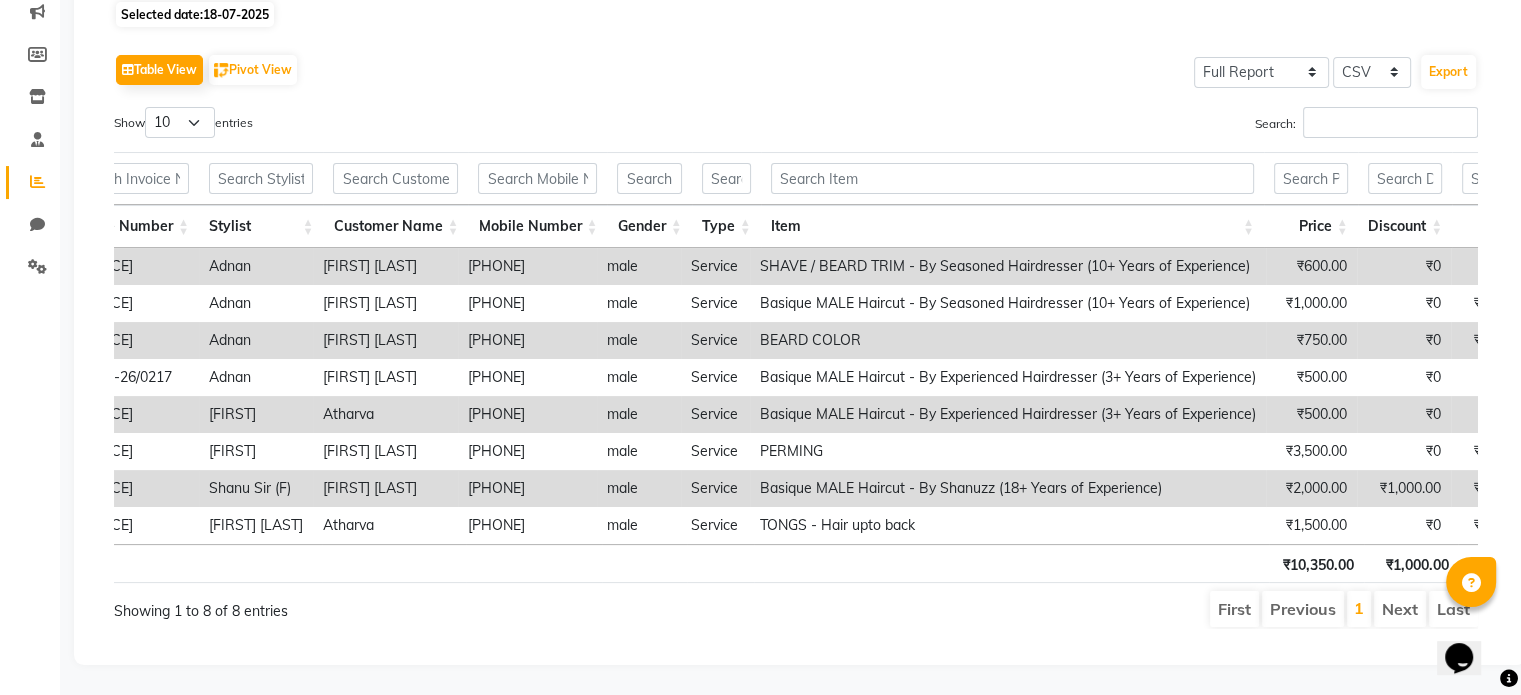 click on "Search:" at bounding box center [1144, 126] 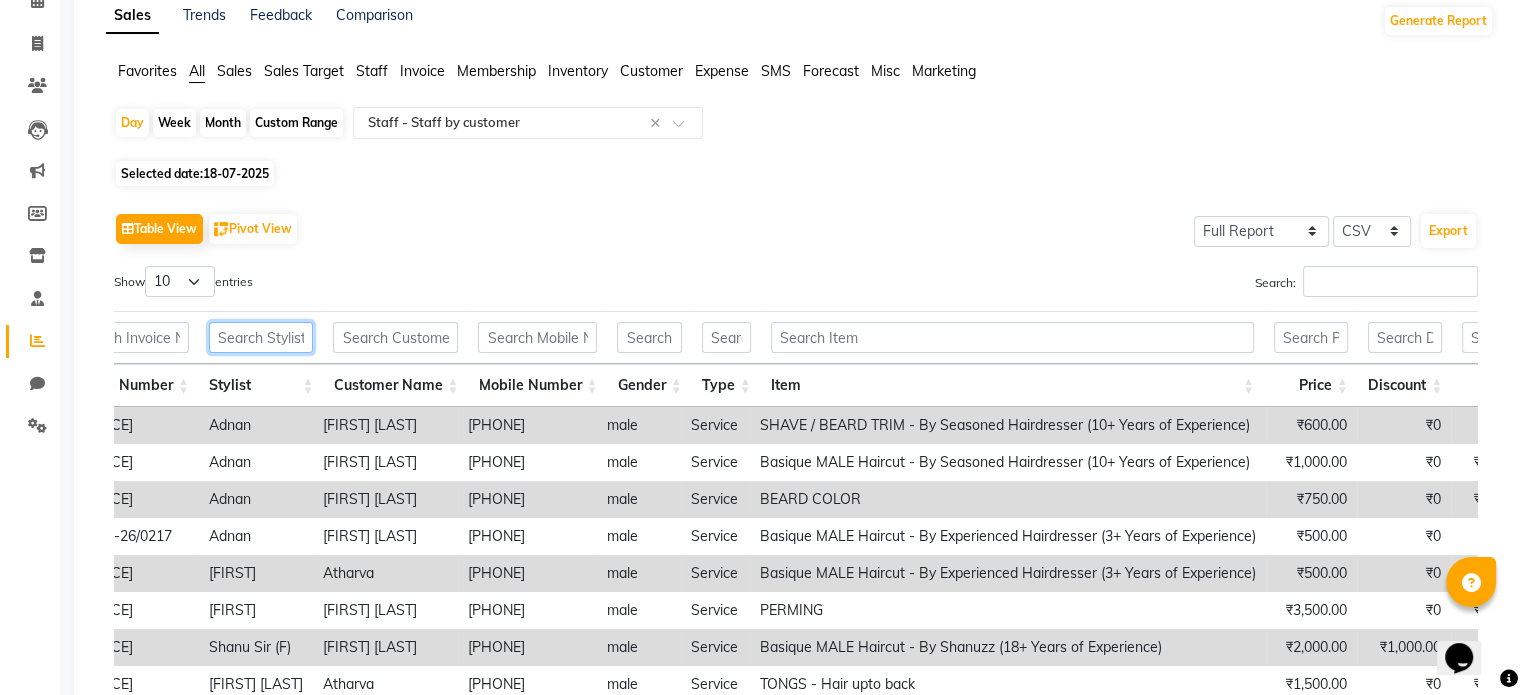 click at bounding box center (261, 337) 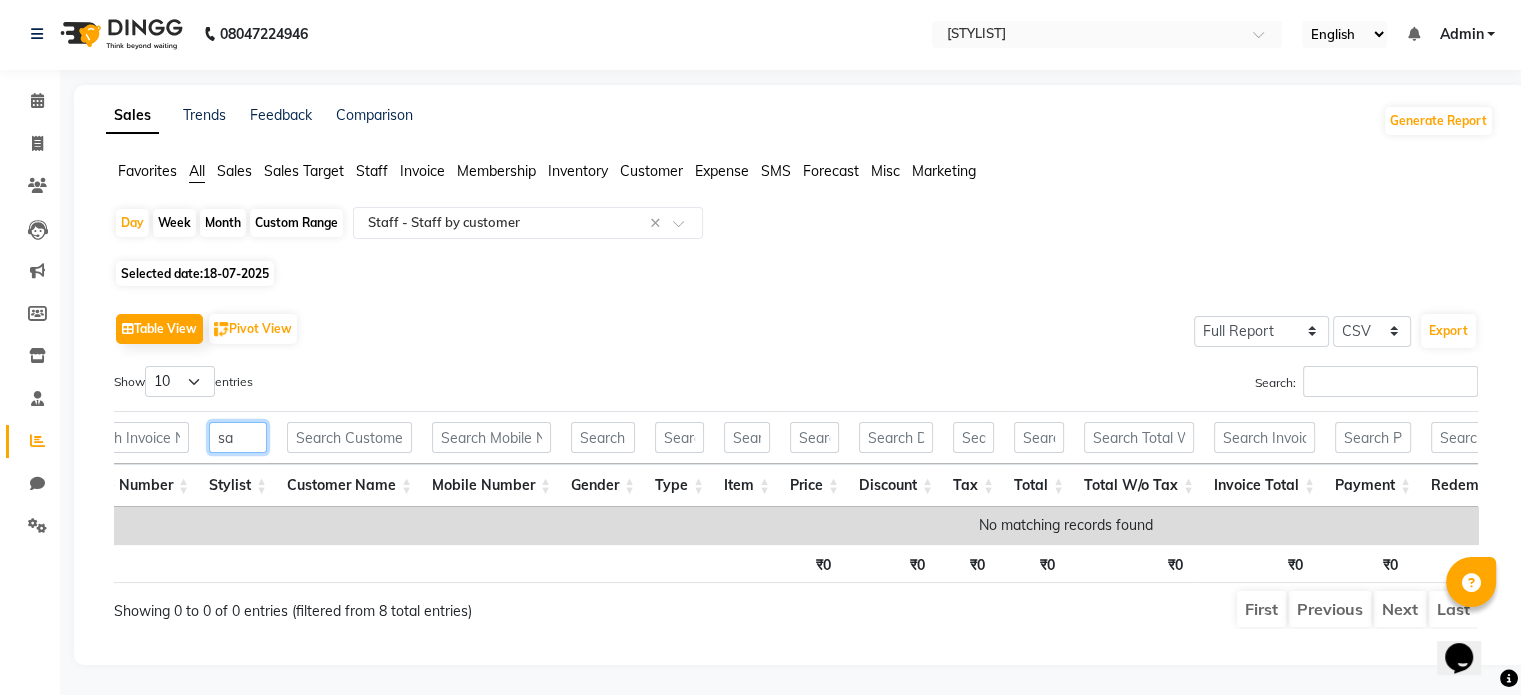 scroll, scrollTop: 30, scrollLeft: 0, axis: vertical 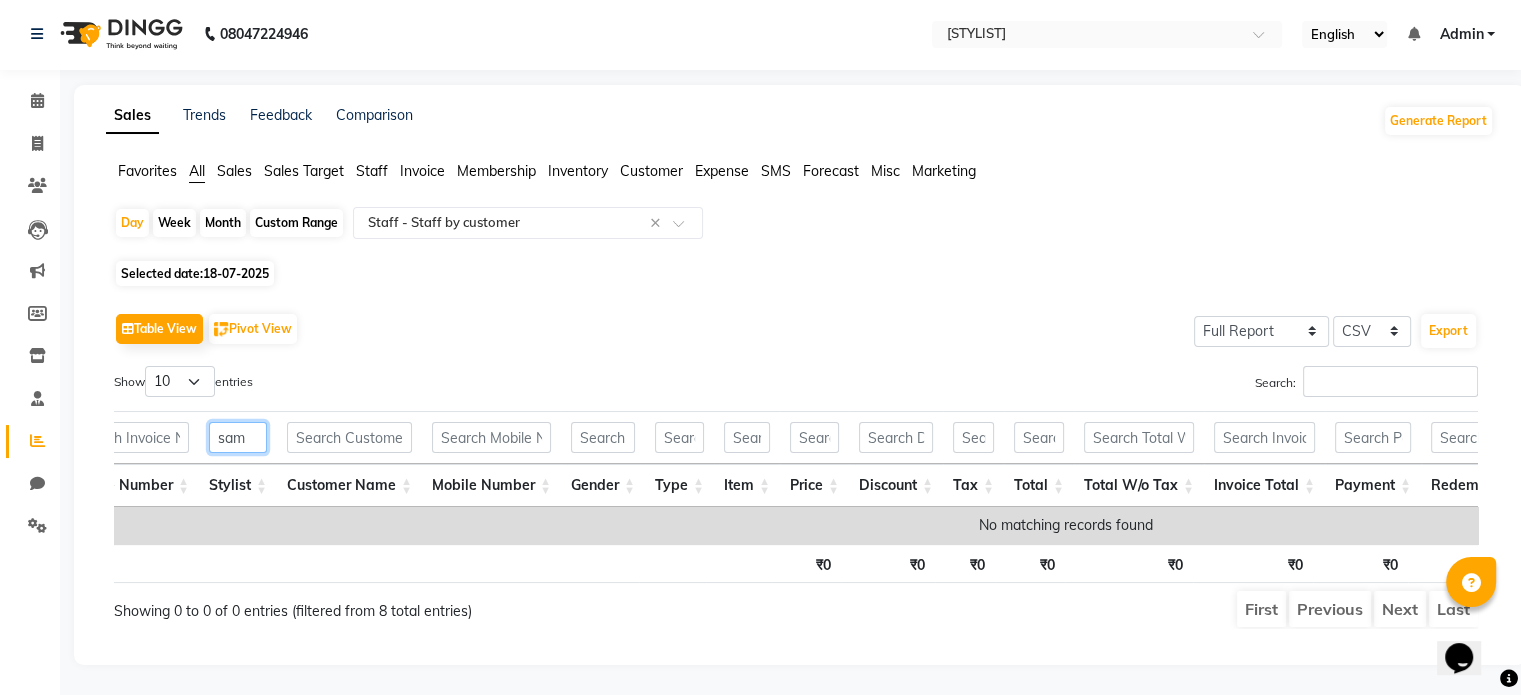 type on "sam" 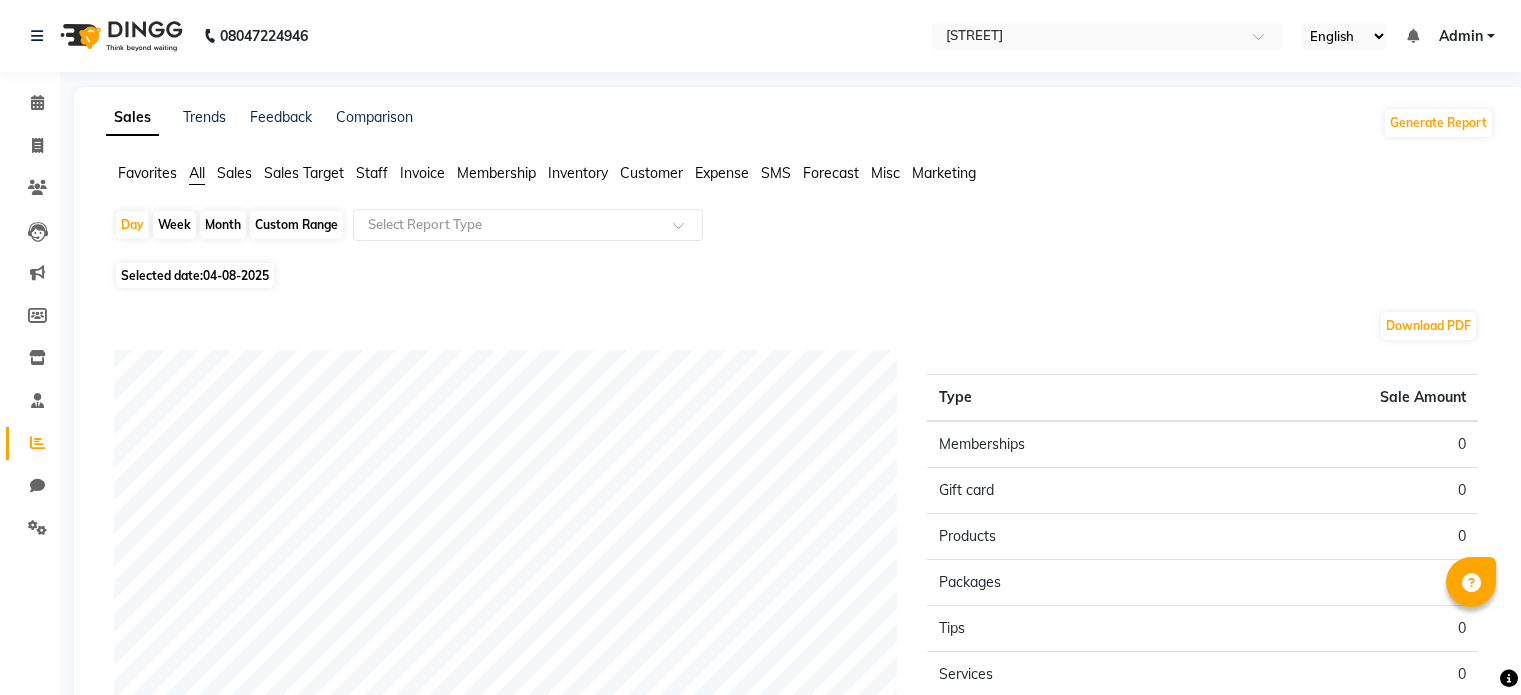 scroll, scrollTop: 0, scrollLeft: 0, axis: both 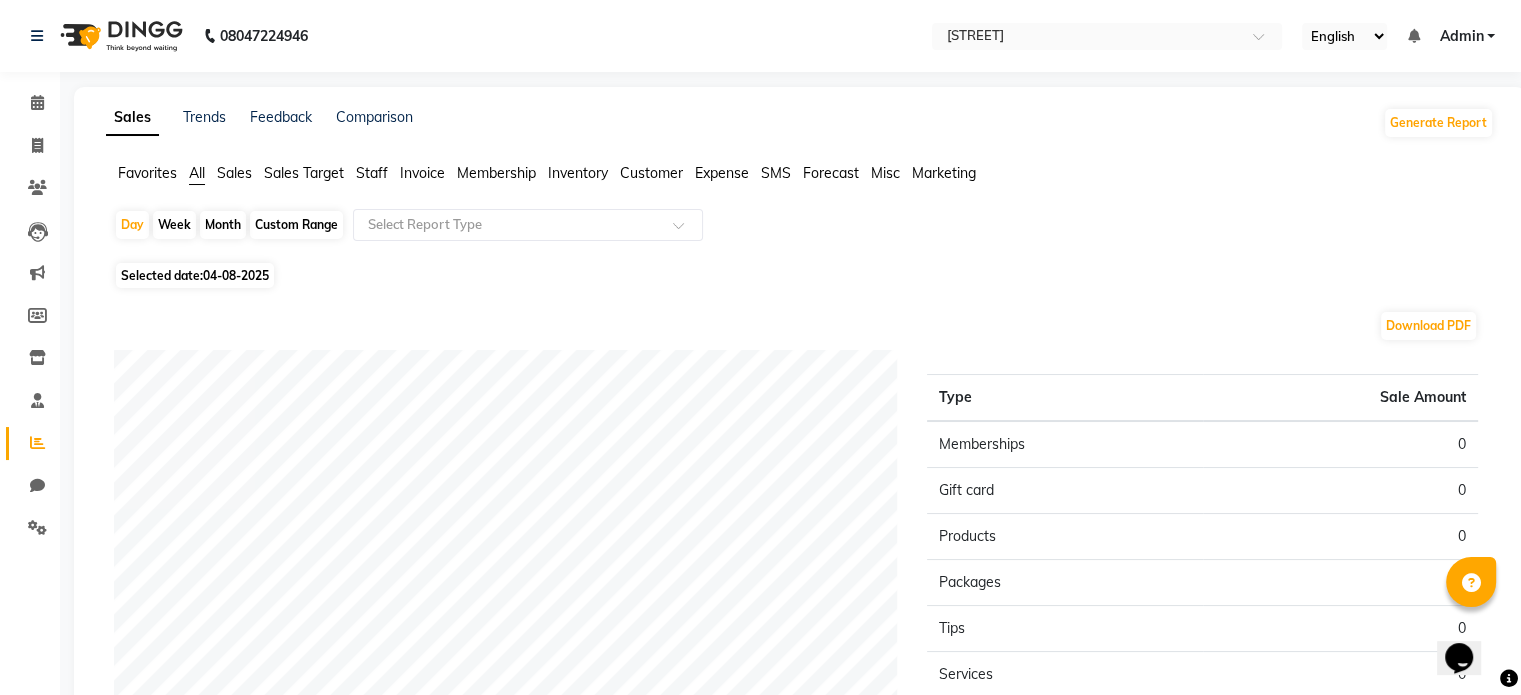 click on "Month" 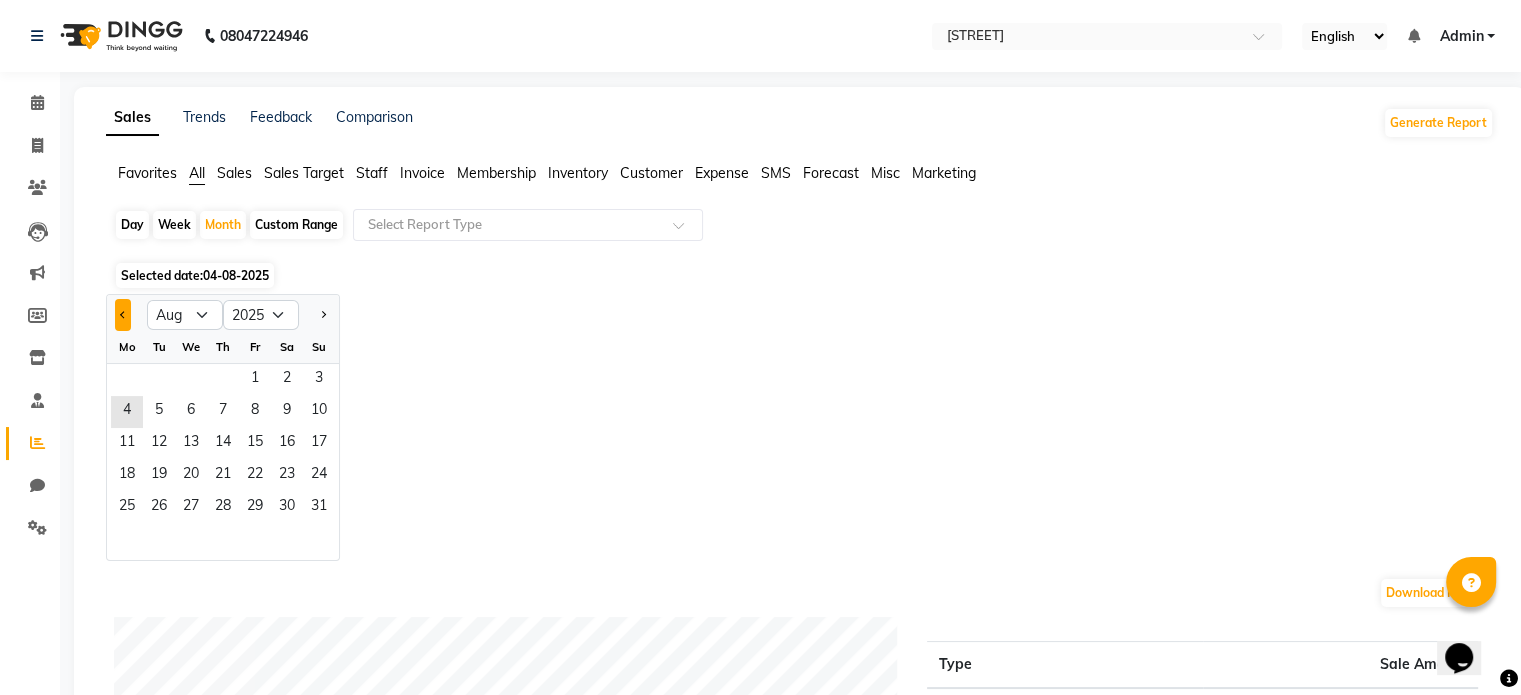 click 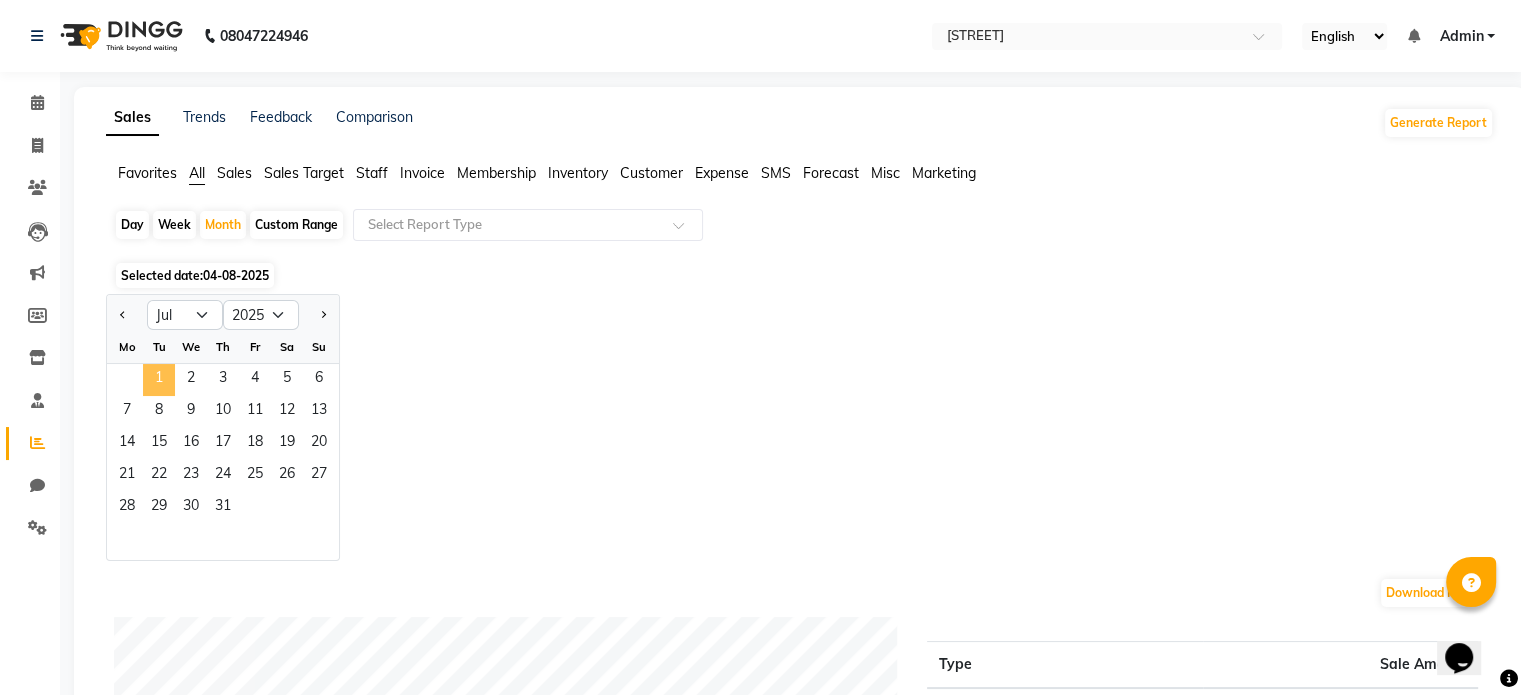 click on "1" 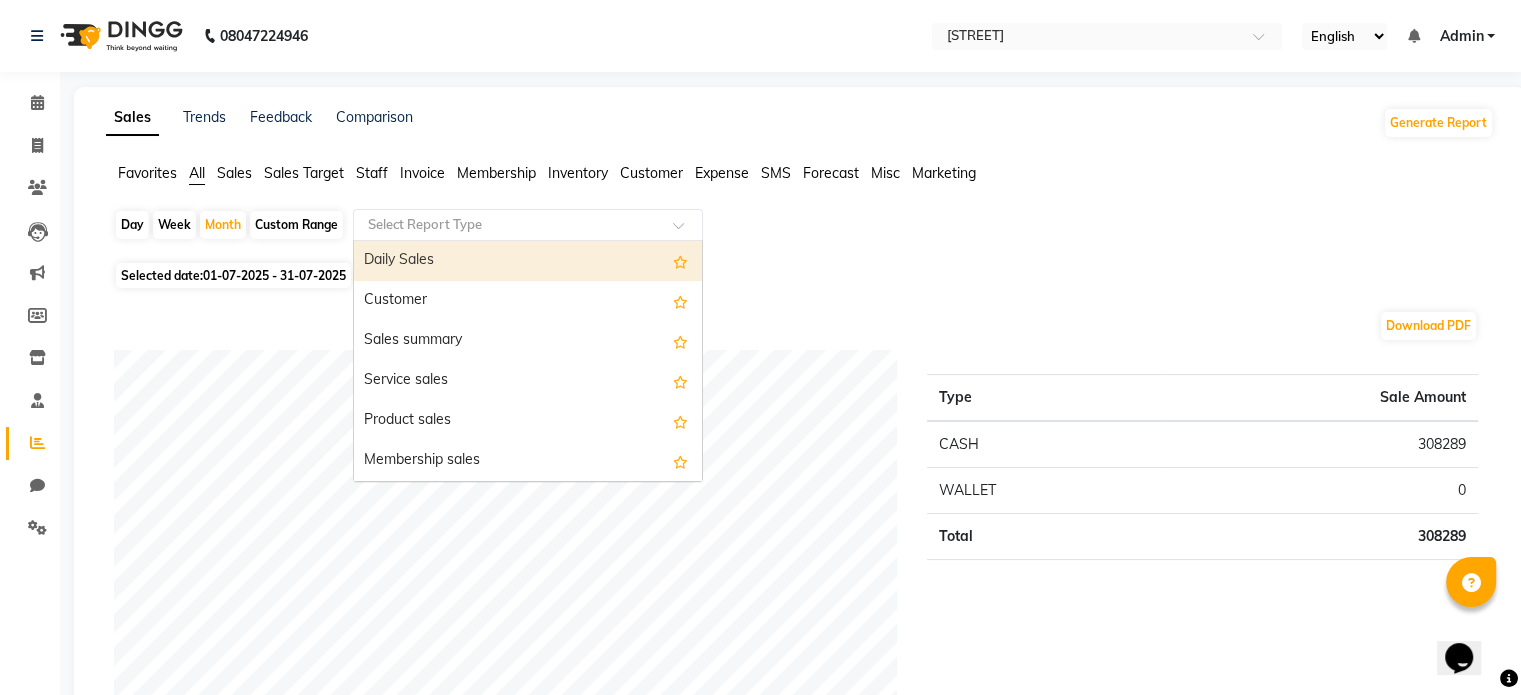 click 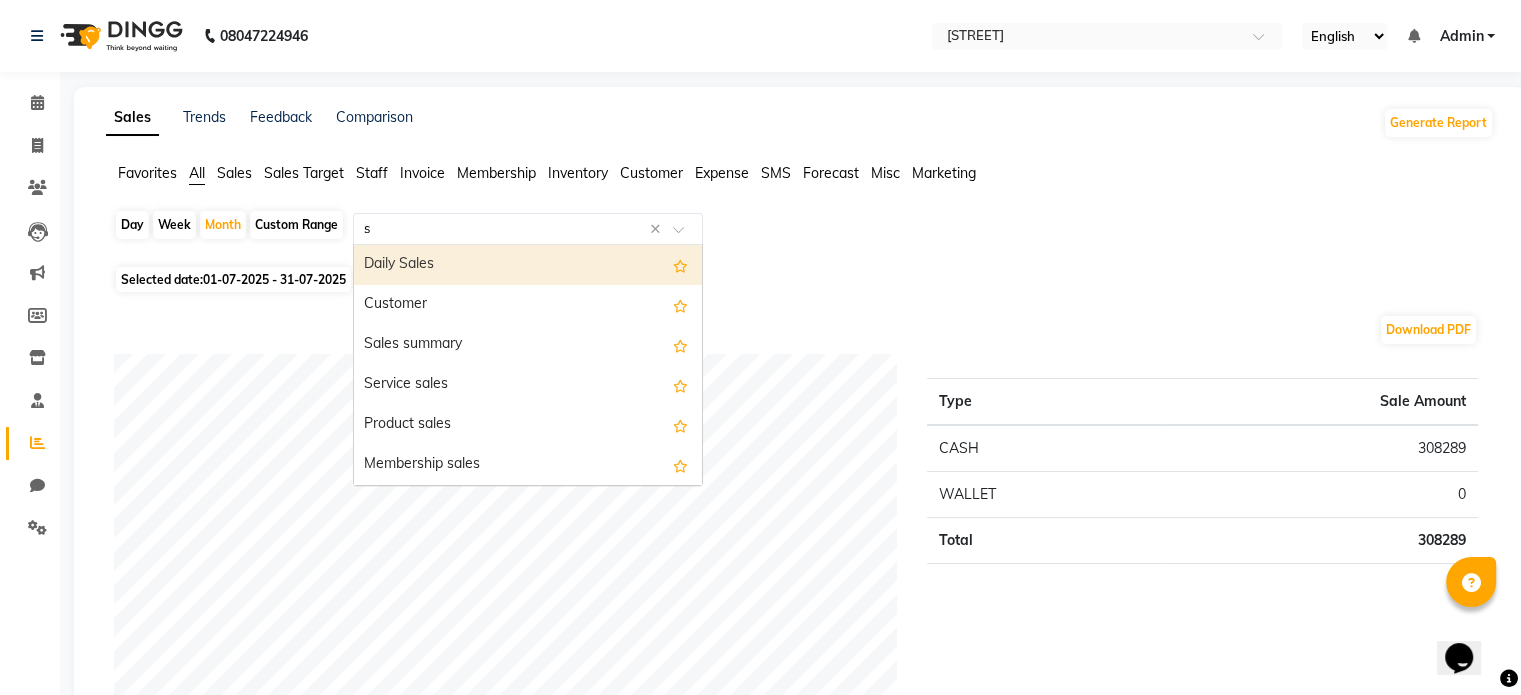 type on "s" 